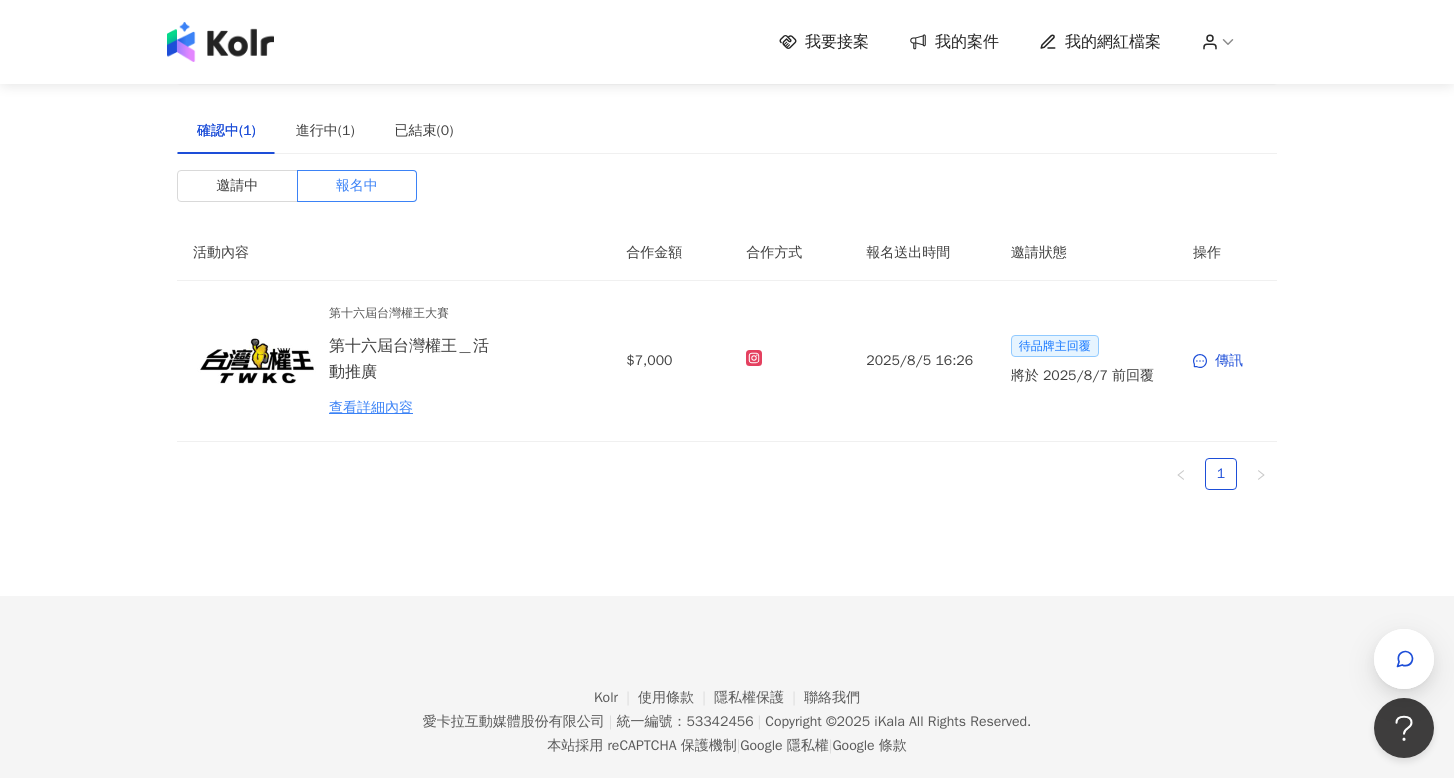 scroll, scrollTop: 0, scrollLeft: 0, axis: both 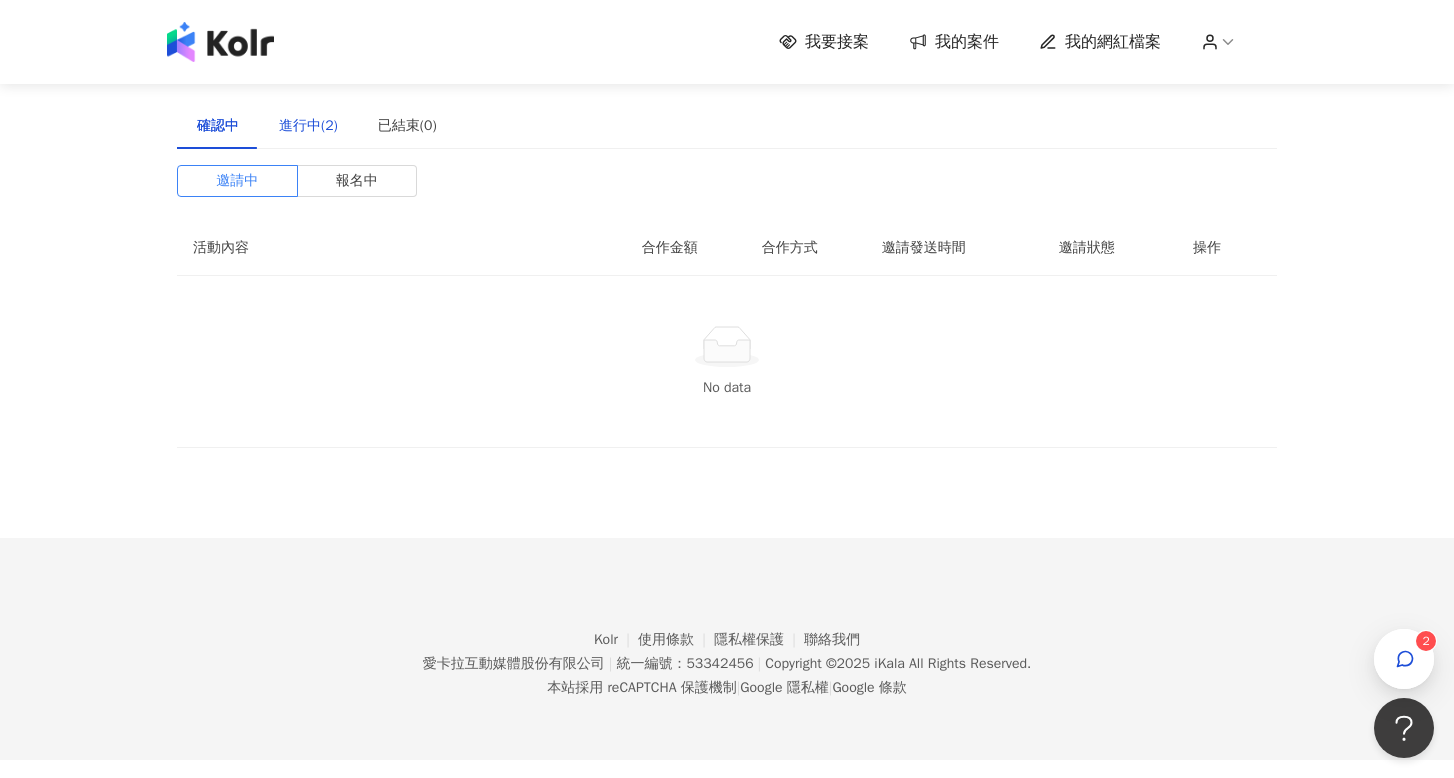 click on "進行中(2)" at bounding box center [308, 126] 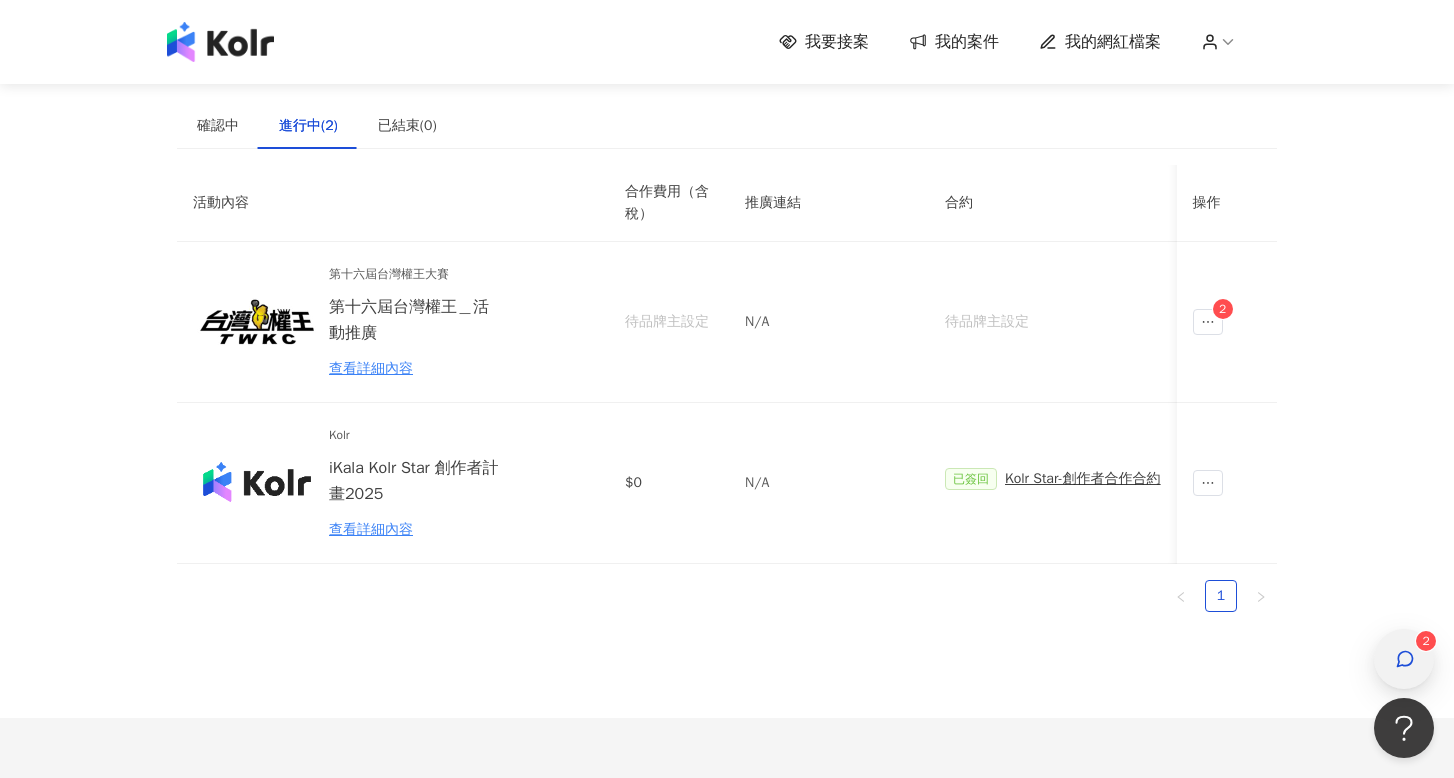 click at bounding box center (1404, 659) 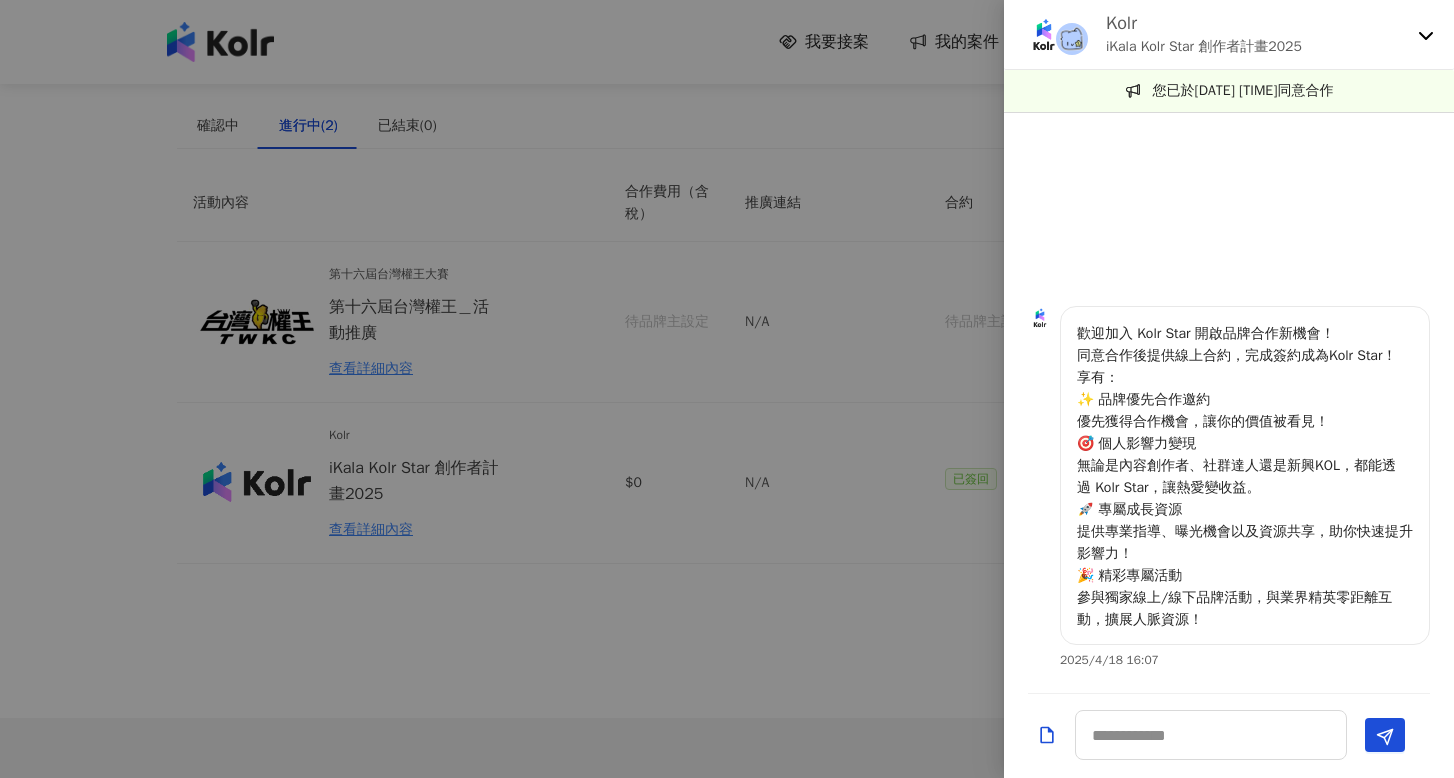 scroll, scrollTop: 31, scrollLeft: 0, axis: vertical 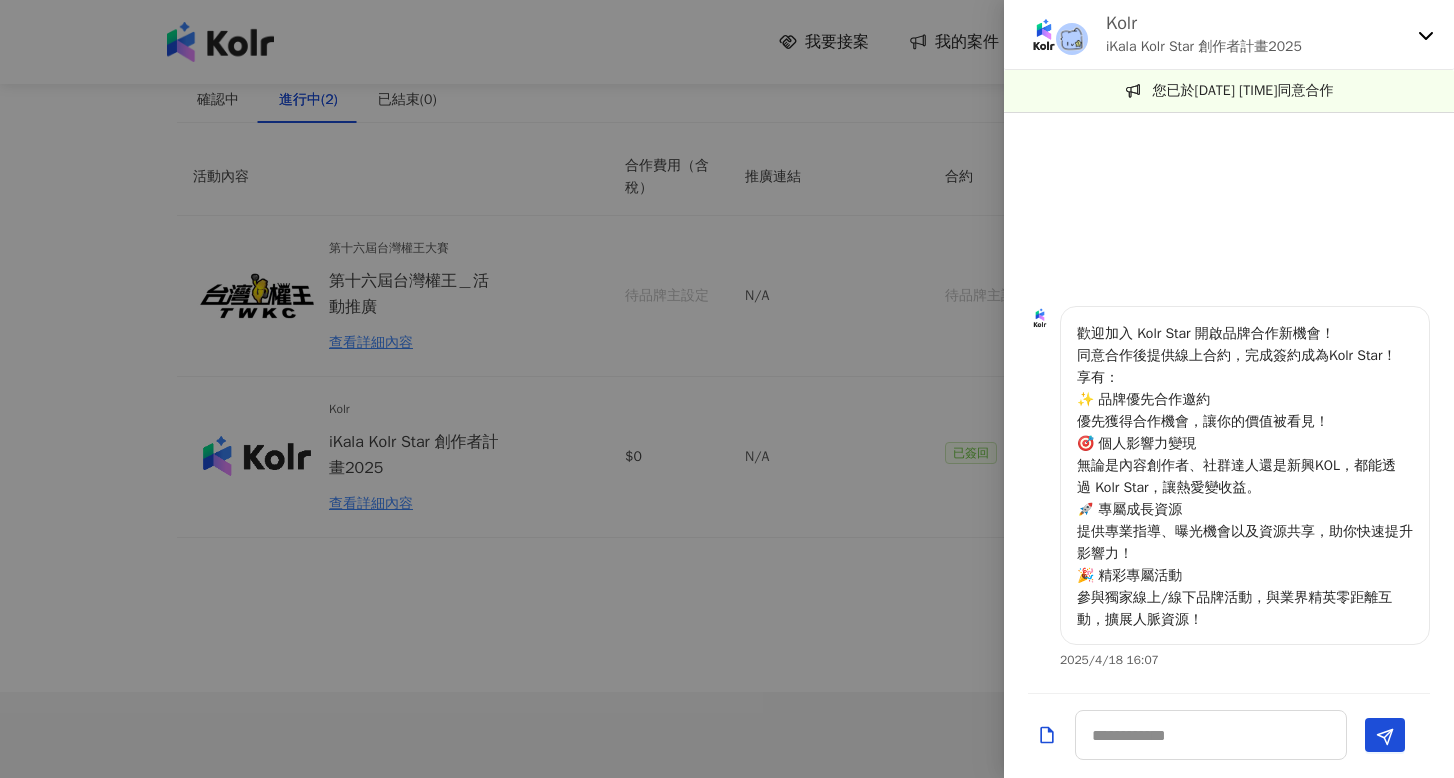 click at bounding box center [727, 389] 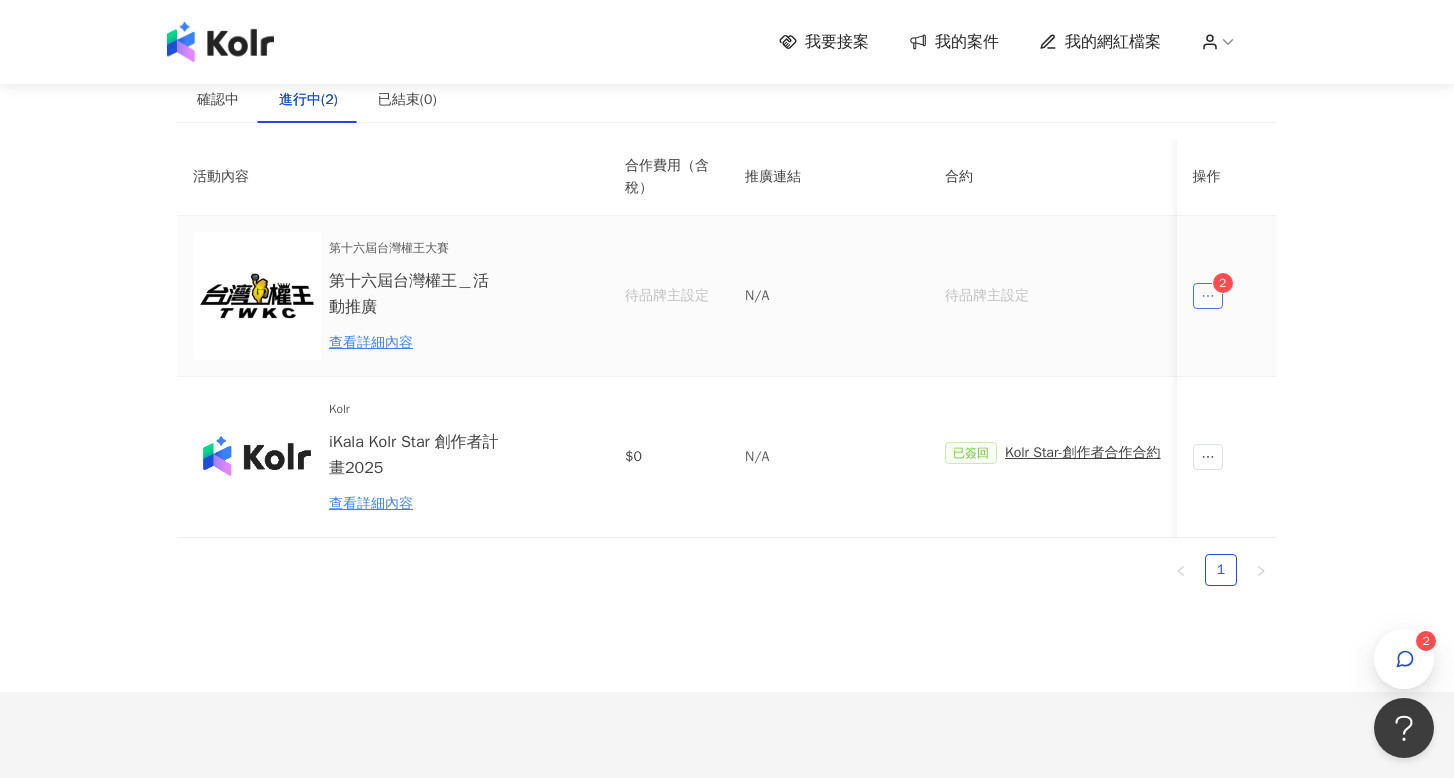click 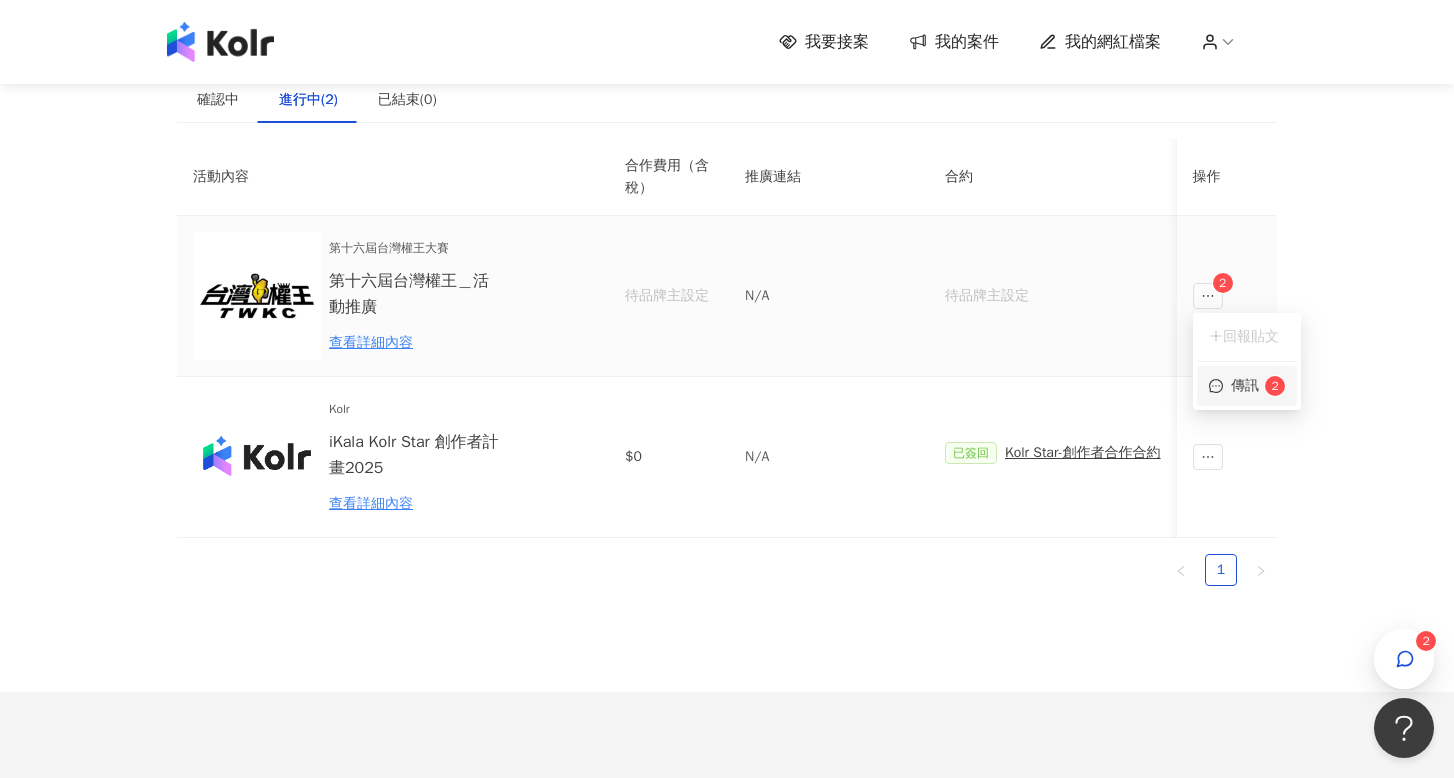 click on "傳訊 2" at bounding box center [1247, 386] 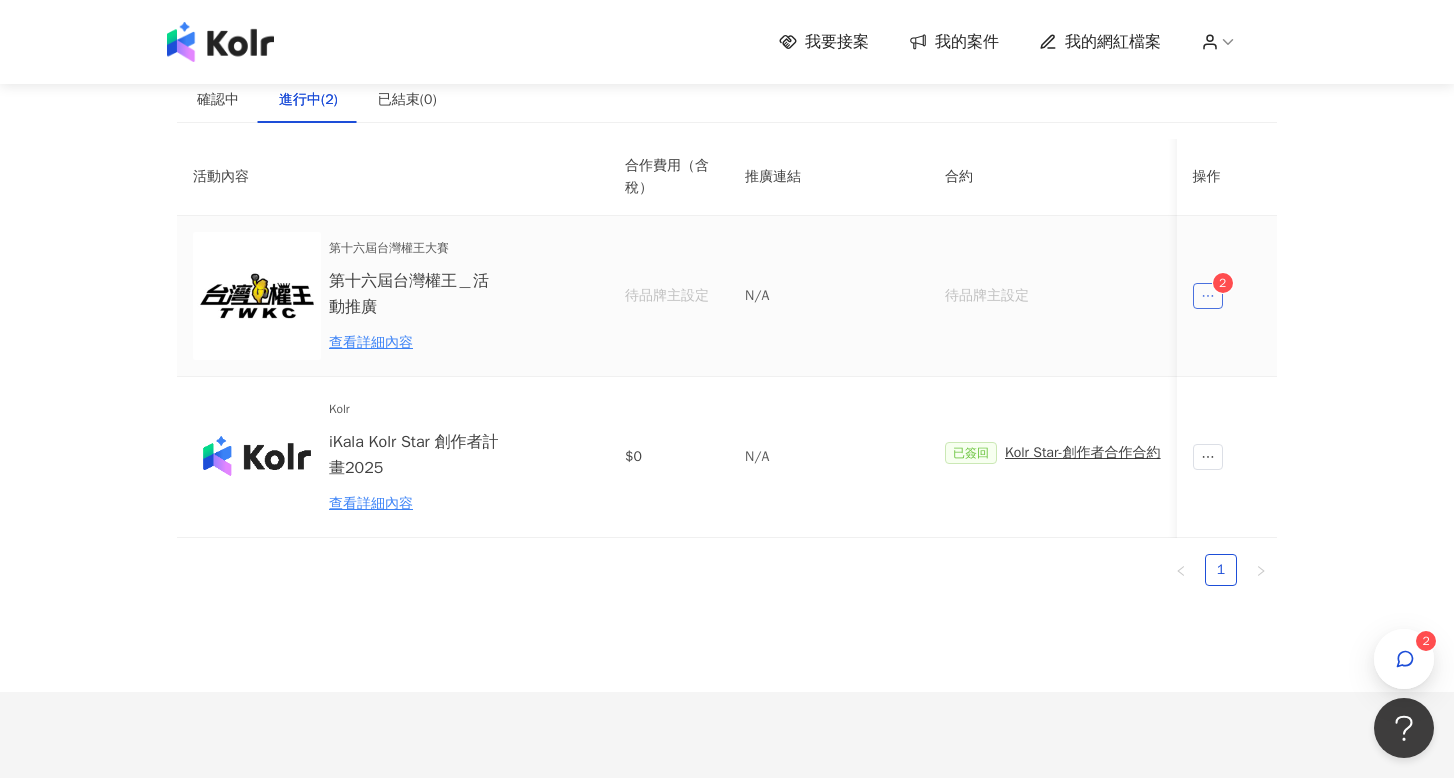 click 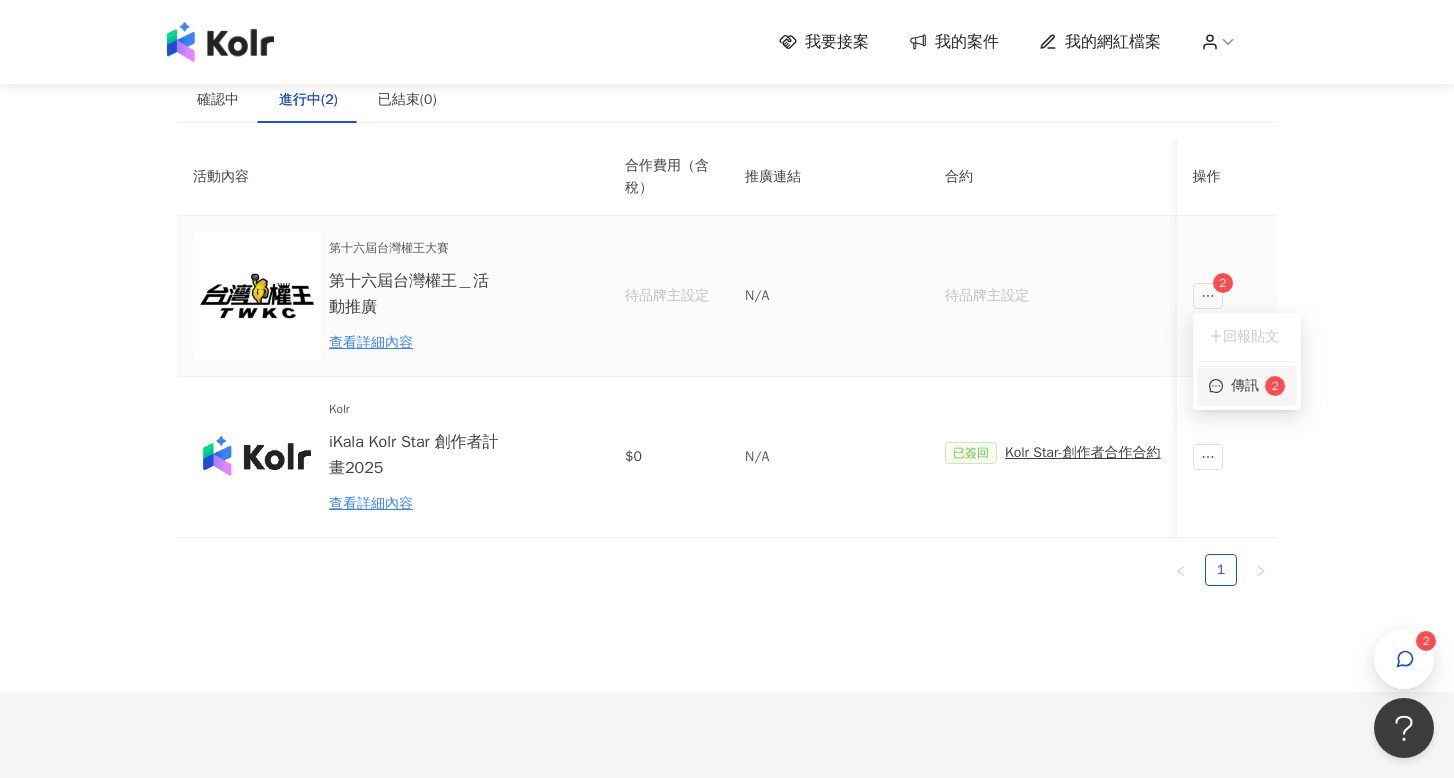 click on "傳訊 2" at bounding box center (1247, 386) 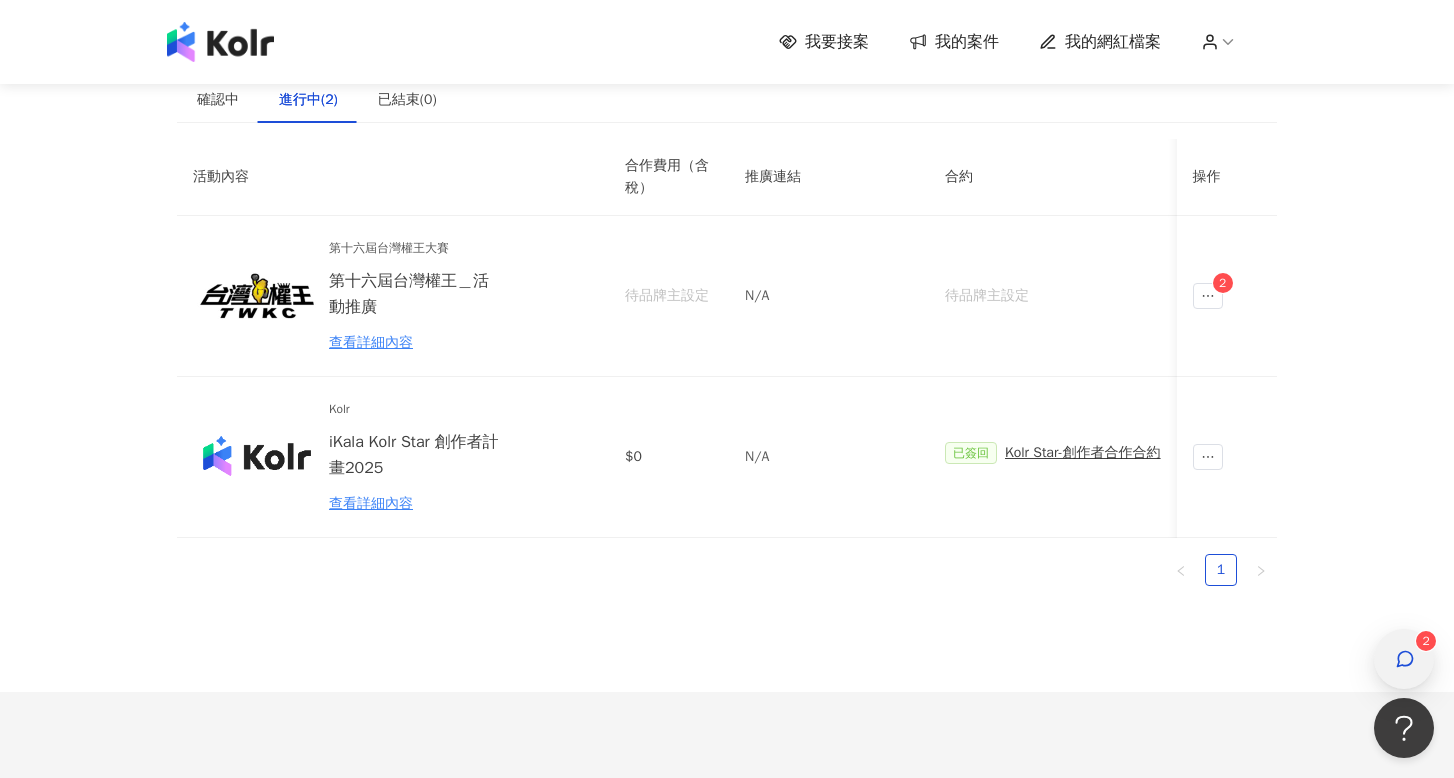 click at bounding box center [1404, 659] 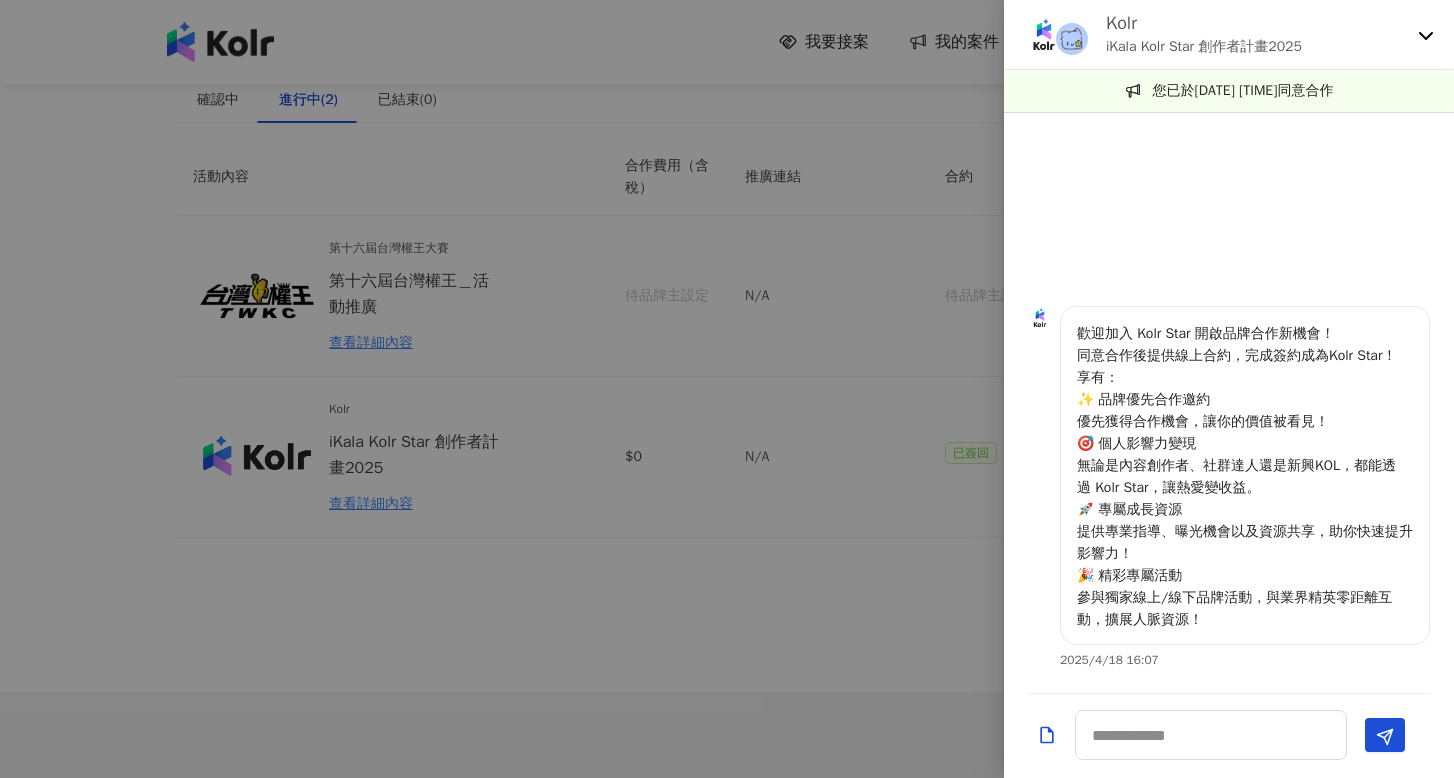 click on "Kolr iKala Kolr Star 創作者計畫2025" at bounding box center [1229, 35] 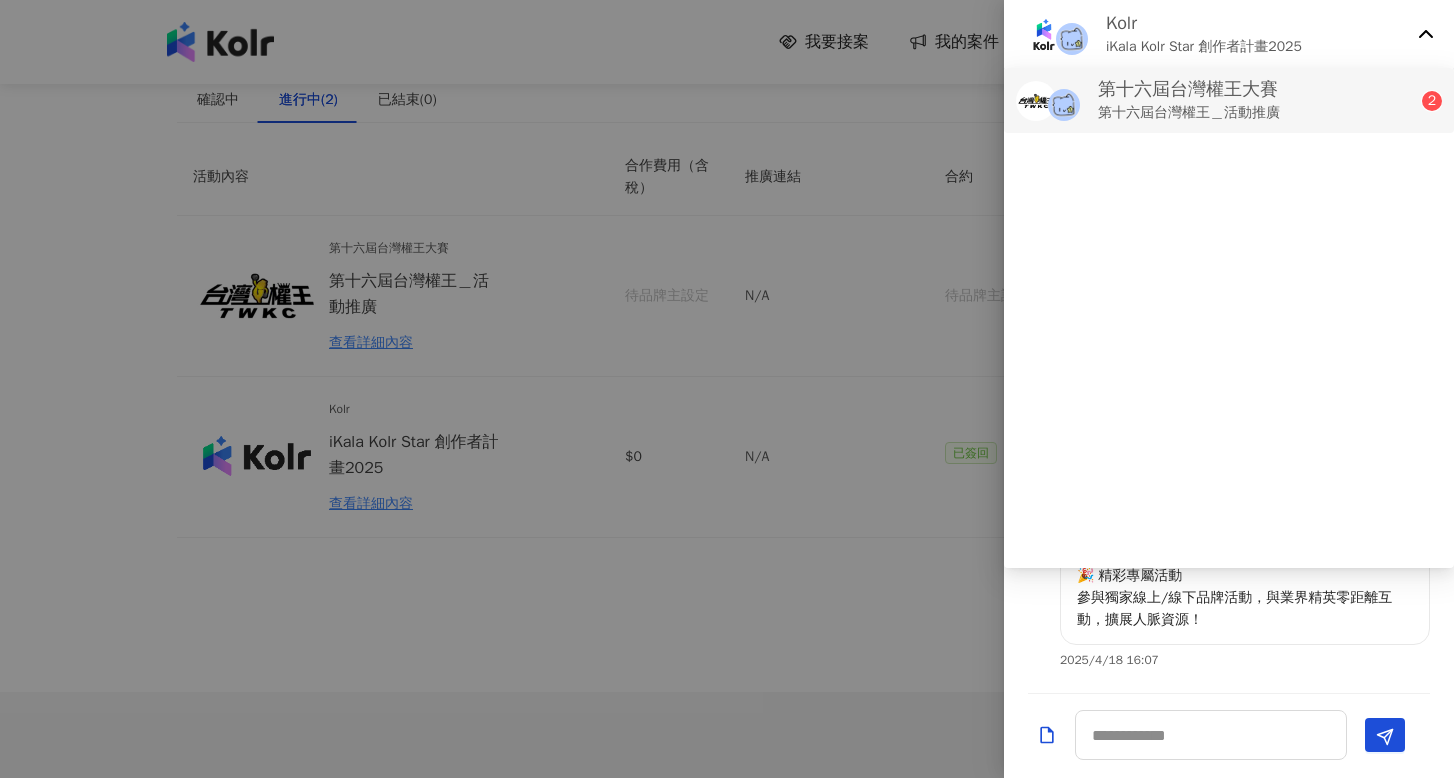 click on "第十六屆台灣權王大賽 第十六屆台灣權王＿活動推廣" at bounding box center [1219, 100] 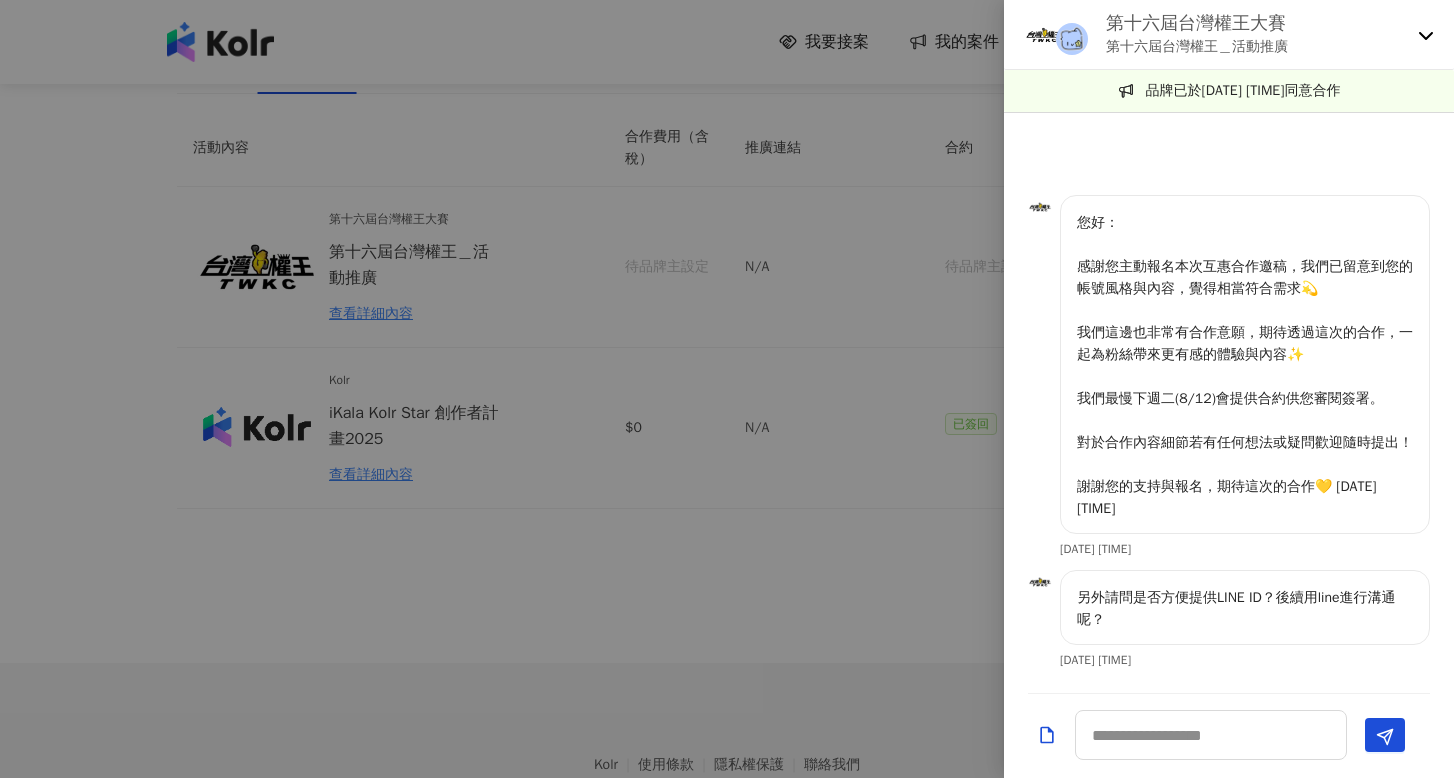 scroll, scrollTop: 92, scrollLeft: 0, axis: vertical 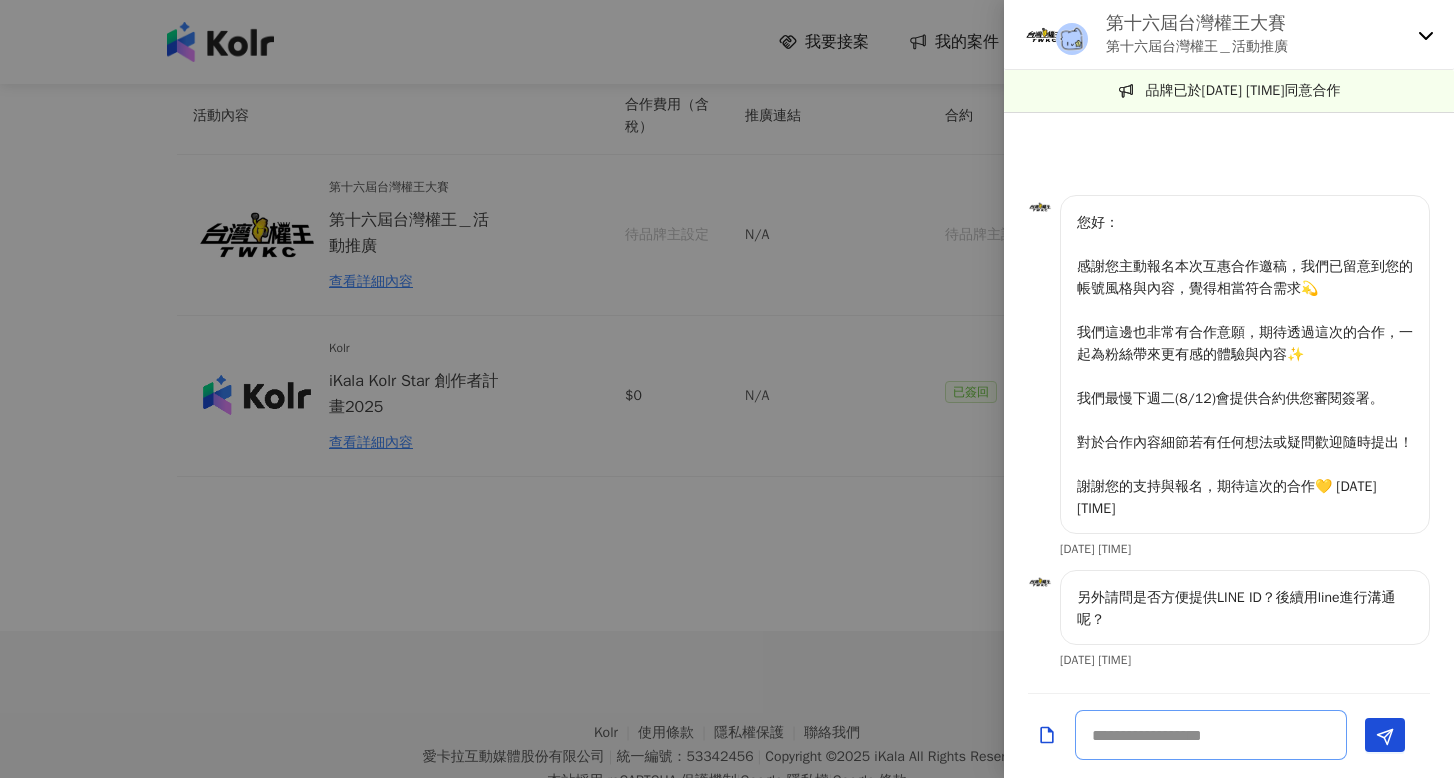 click at bounding box center [1211, 735] 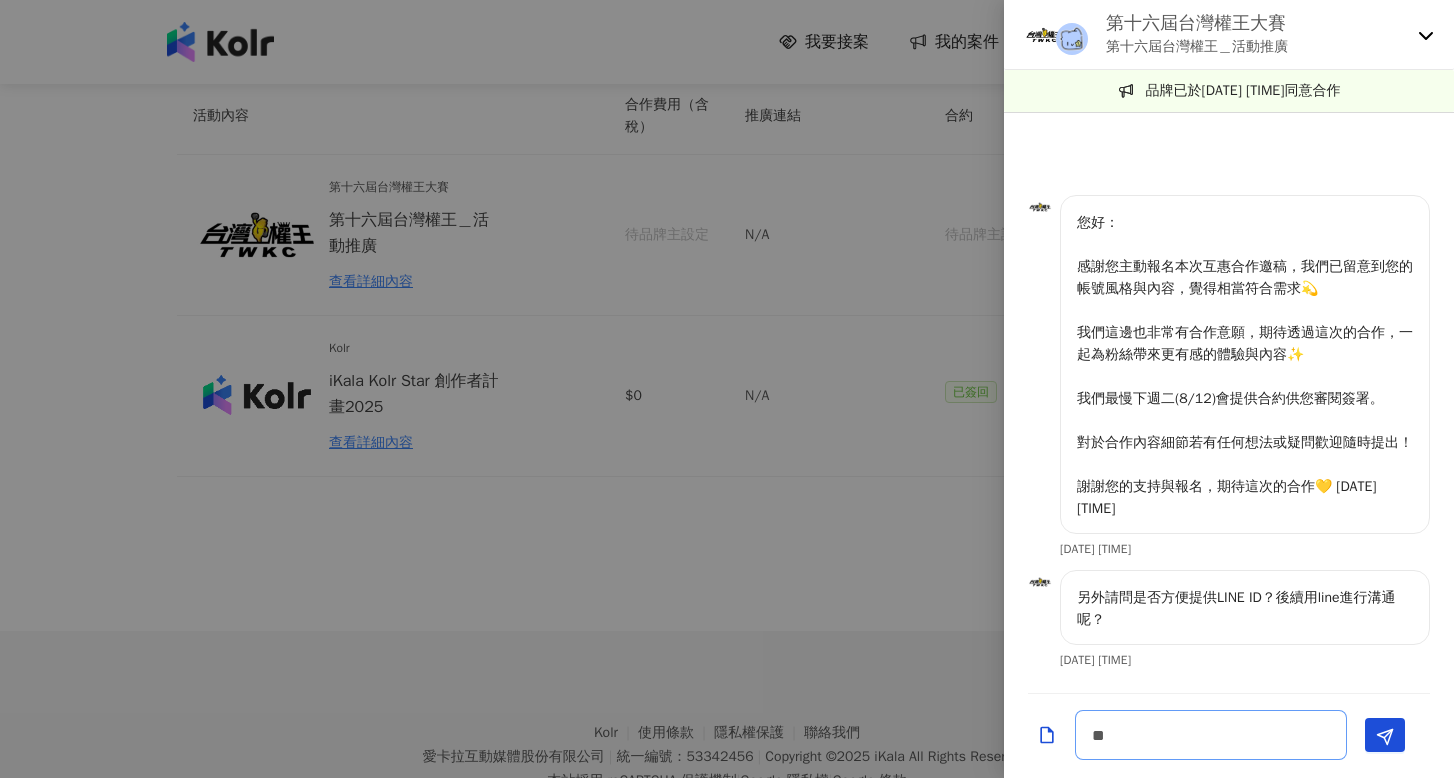 type on "*" 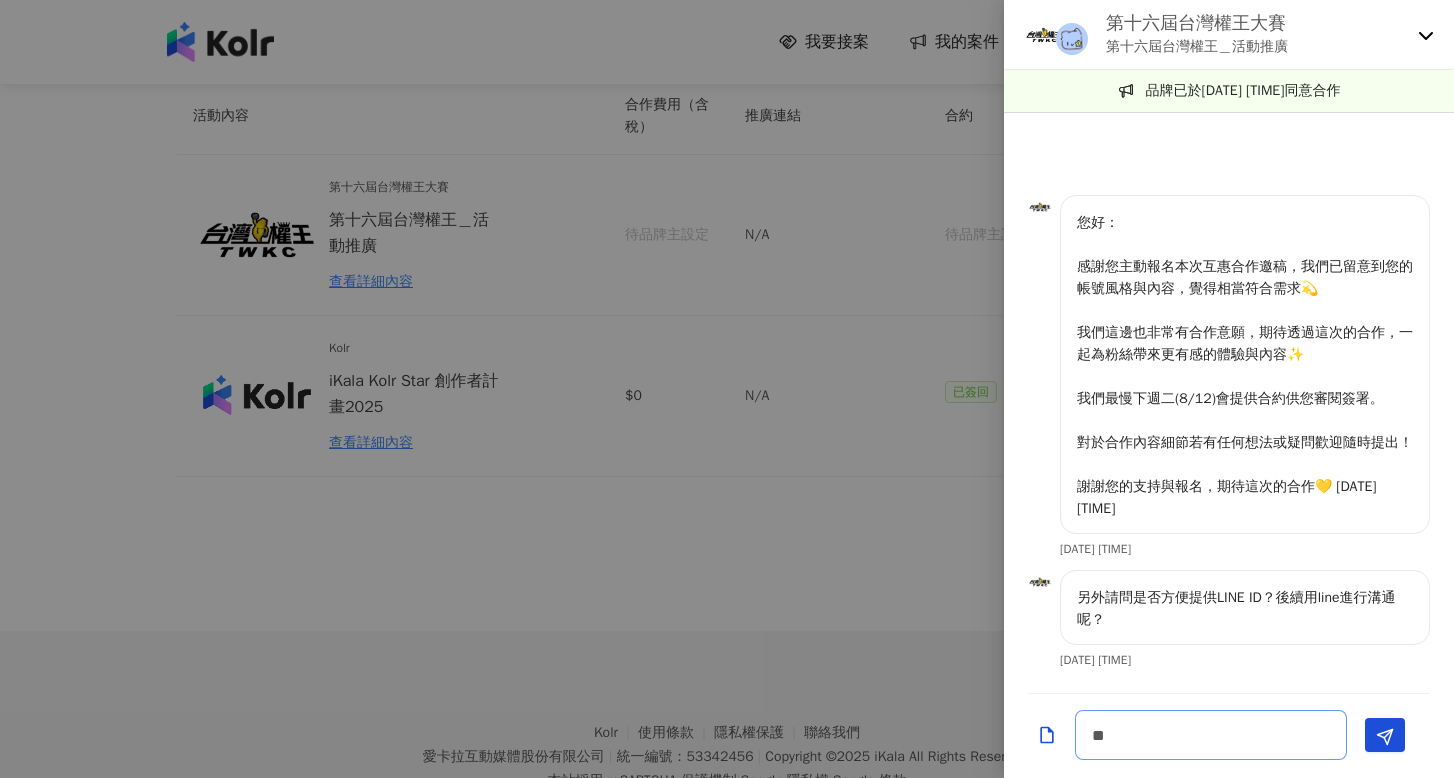 click on "**" at bounding box center [1211, 735] 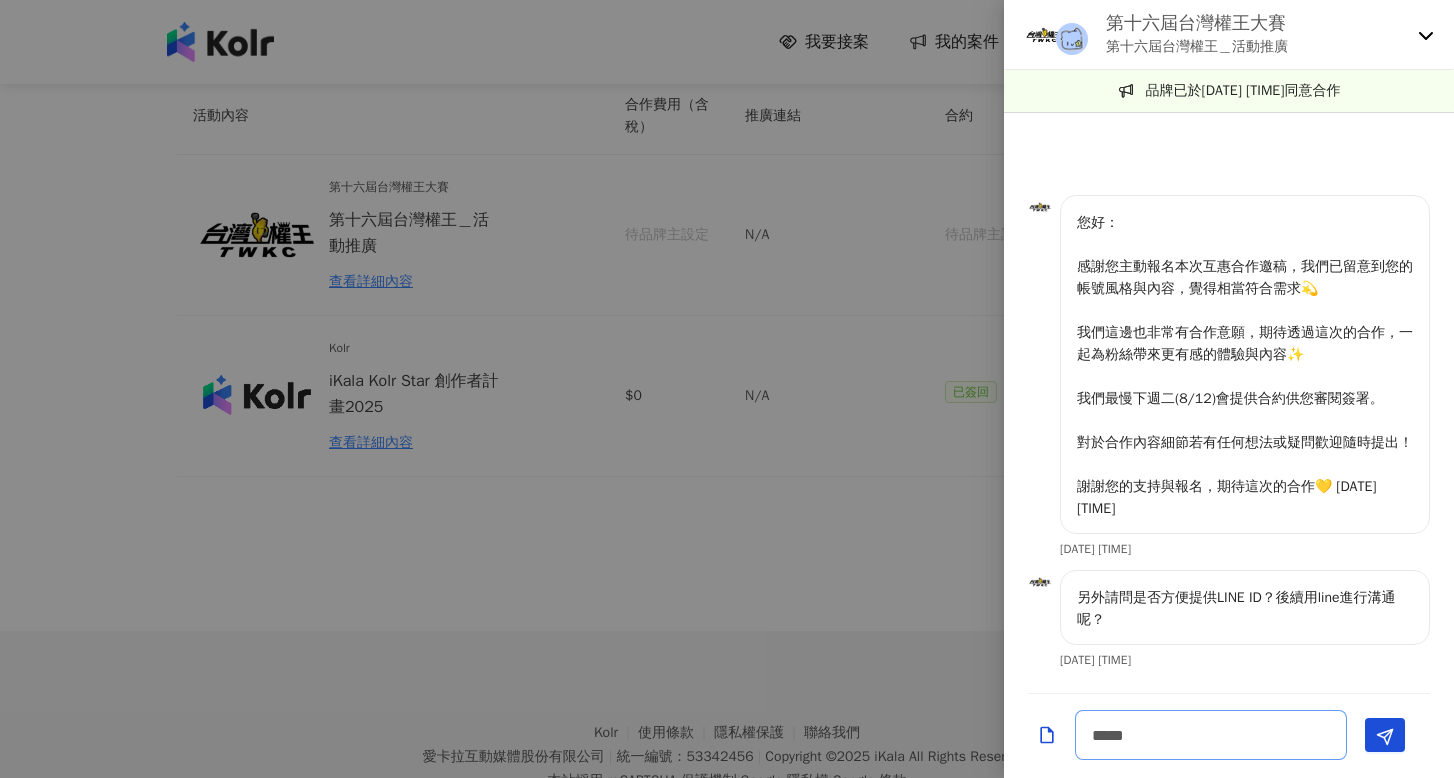 click on "*****" at bounding box center [1211, 735] 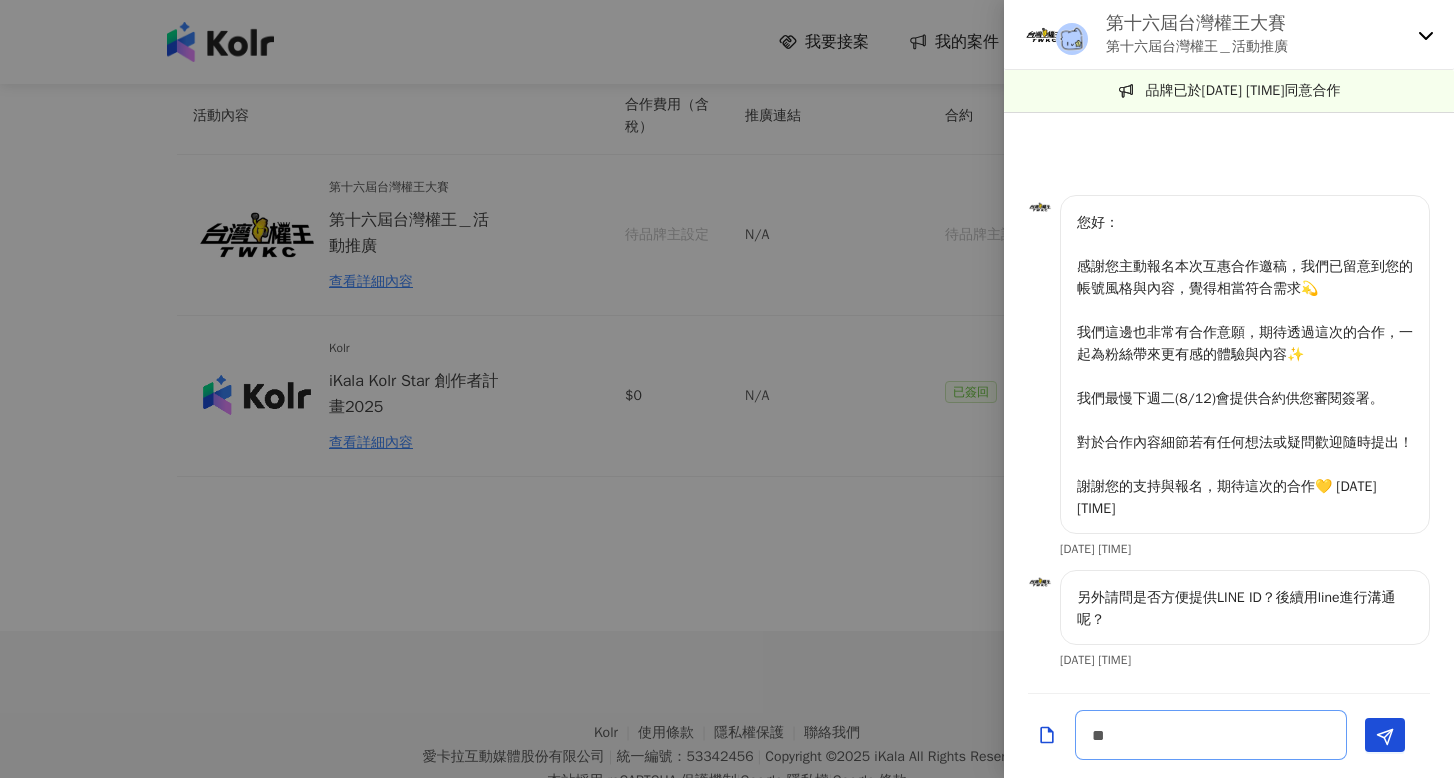 type on "*" 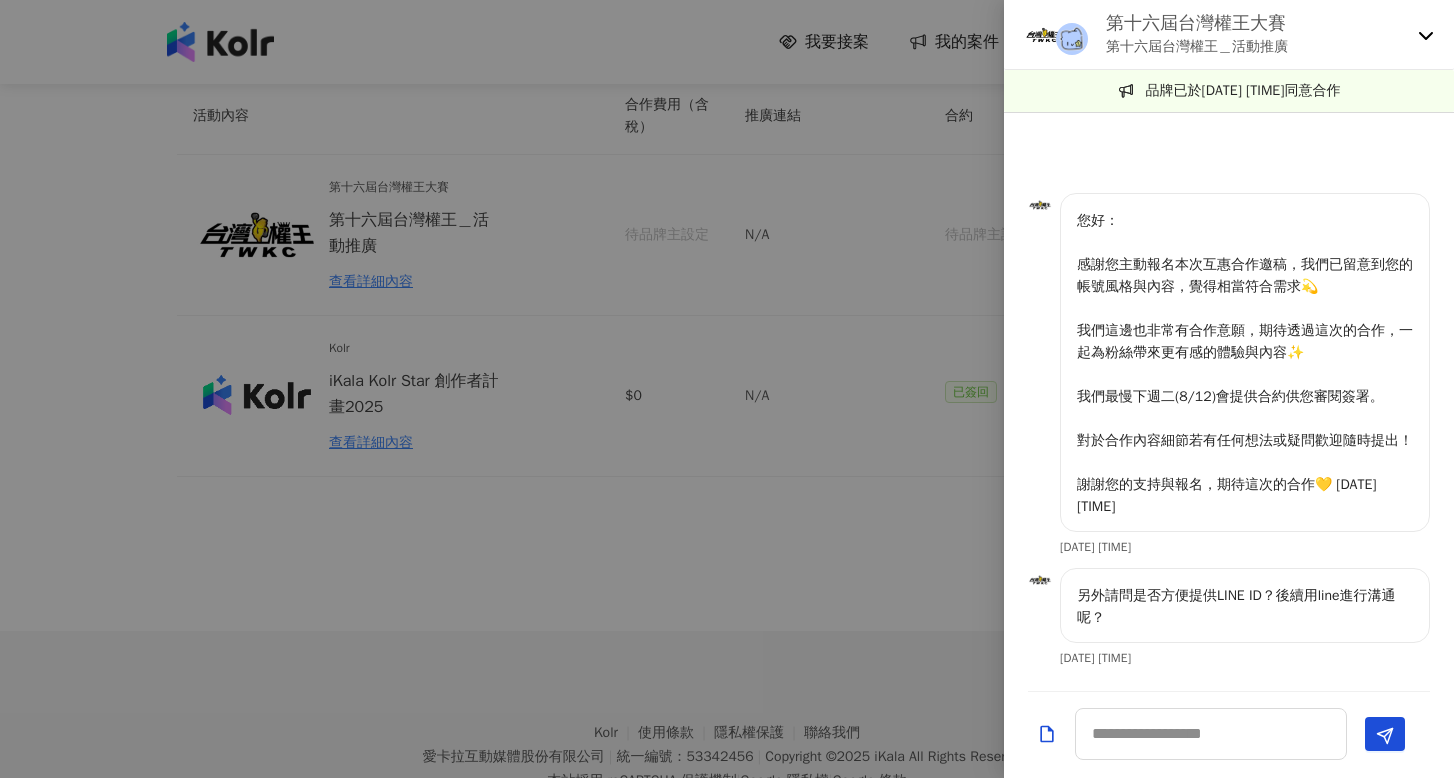 click at bounding box center [727, 389] 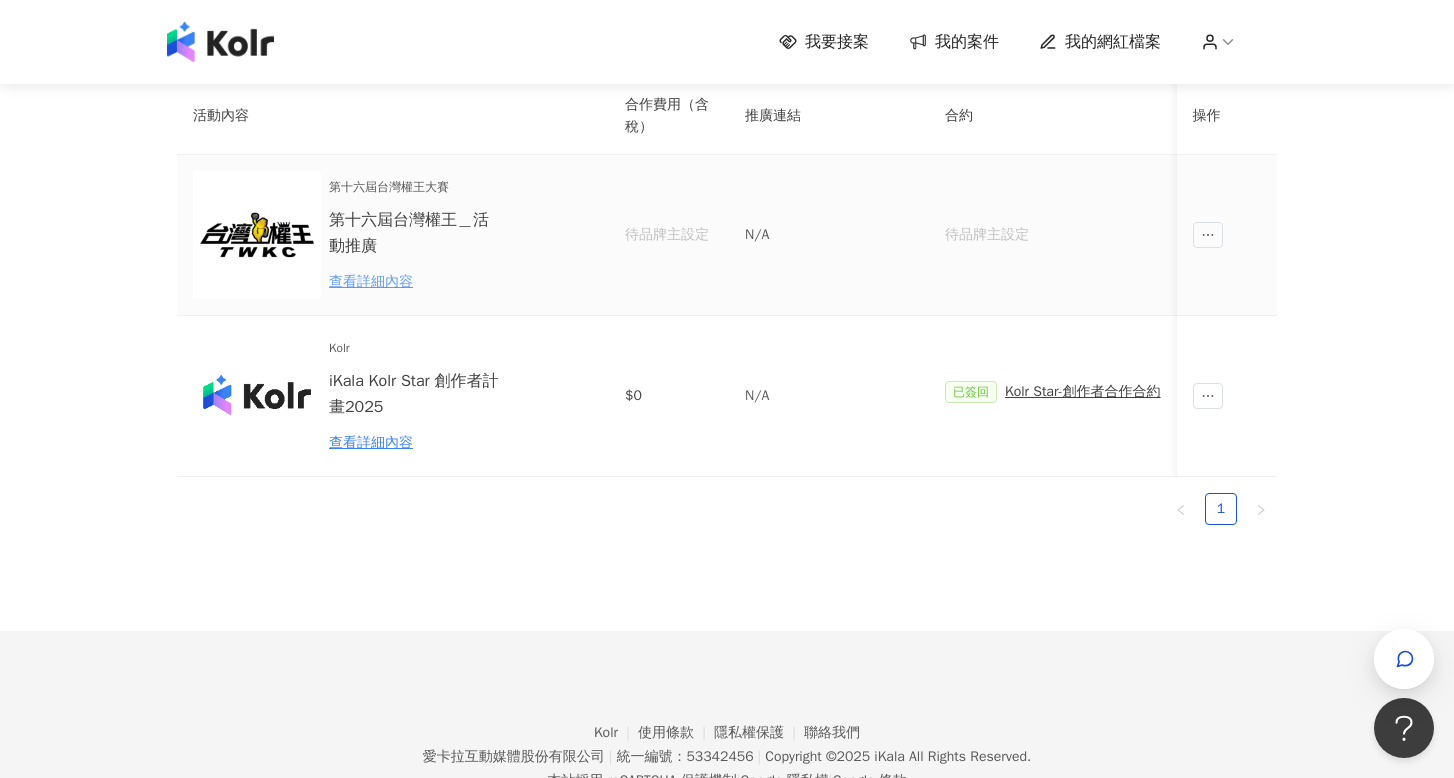 click on "查看詳細內容" at bounding box center [416, 282] 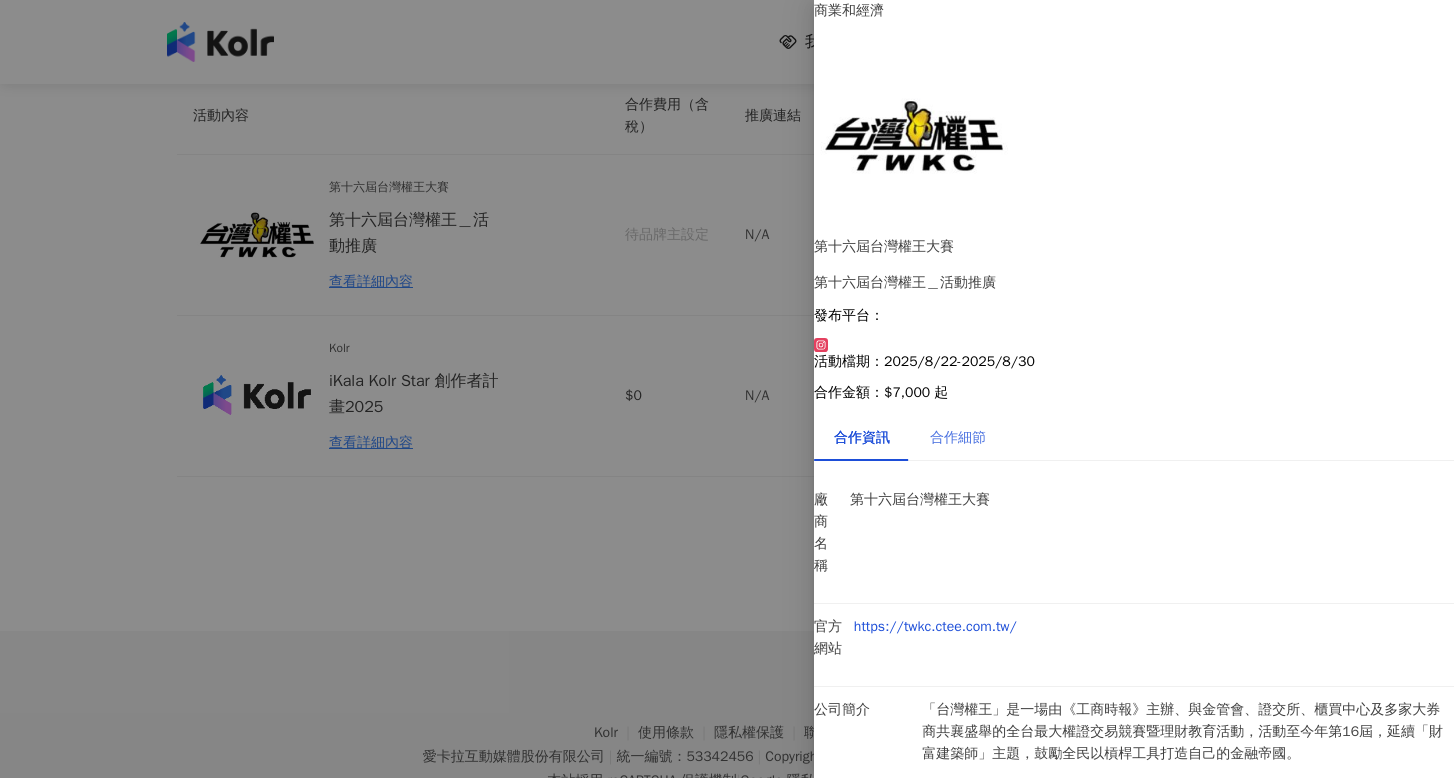 scroll, scrollTop: 0, scrollLeft: 0, axis: both 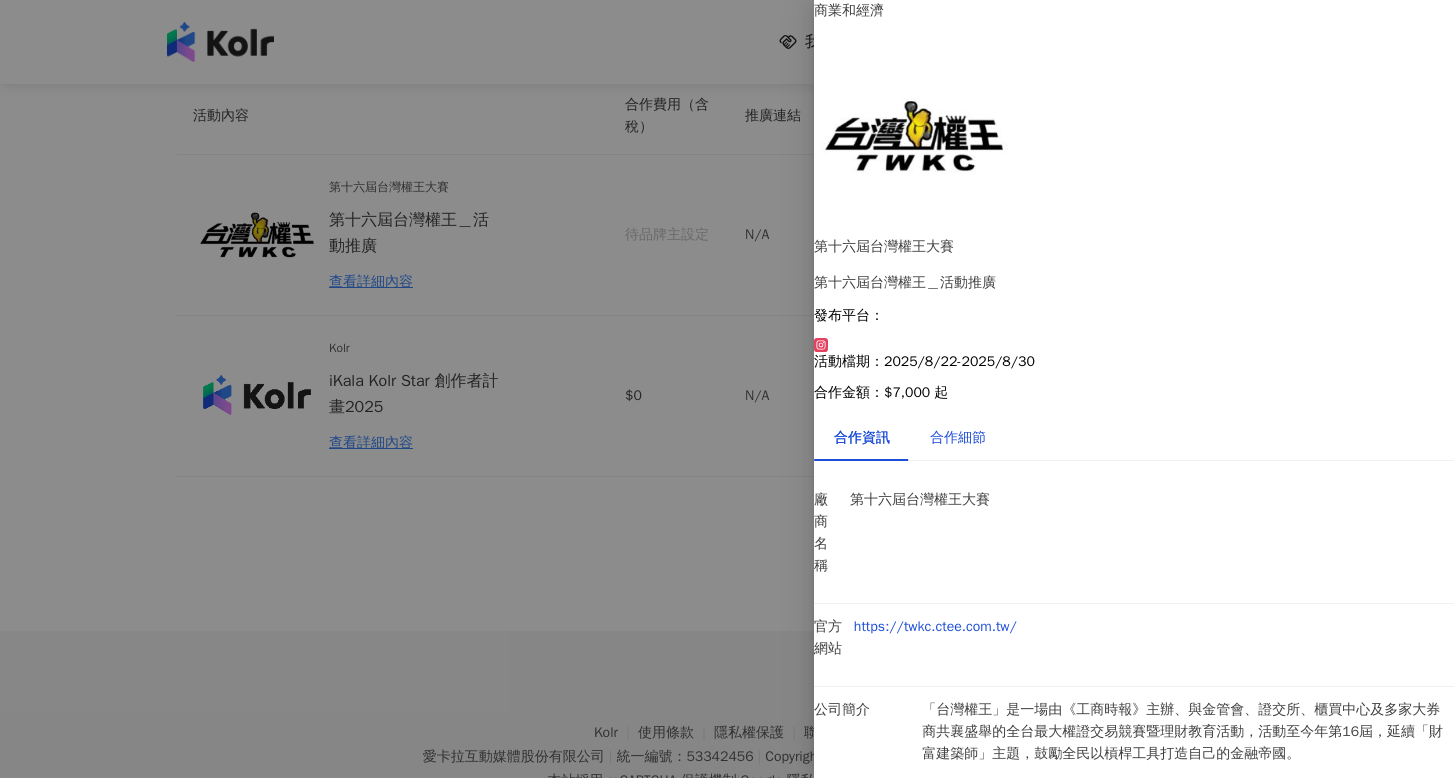 click on "合作細節" at bounding box center (958, 438) 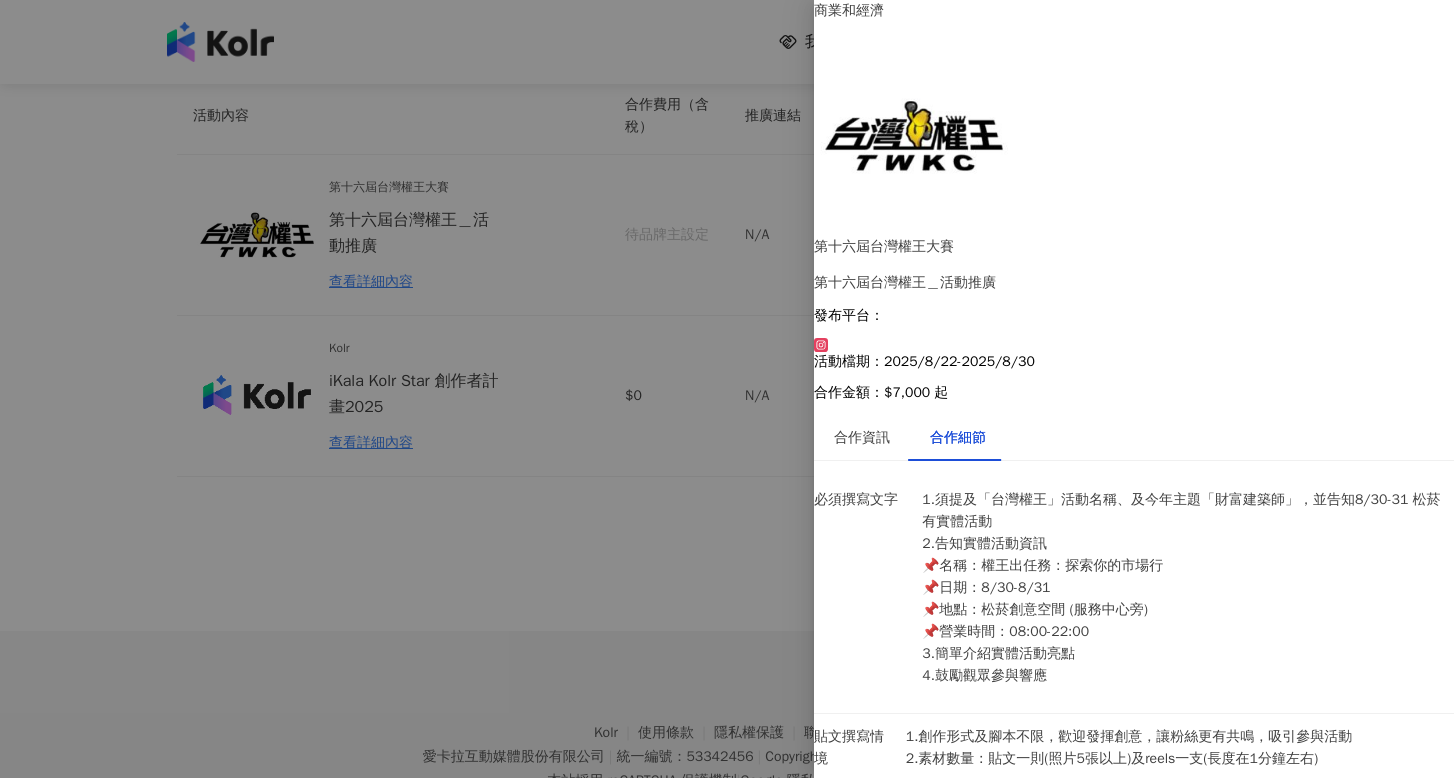 scroll, scrollTop: 108, scrollLeft: 0, axis: vertical 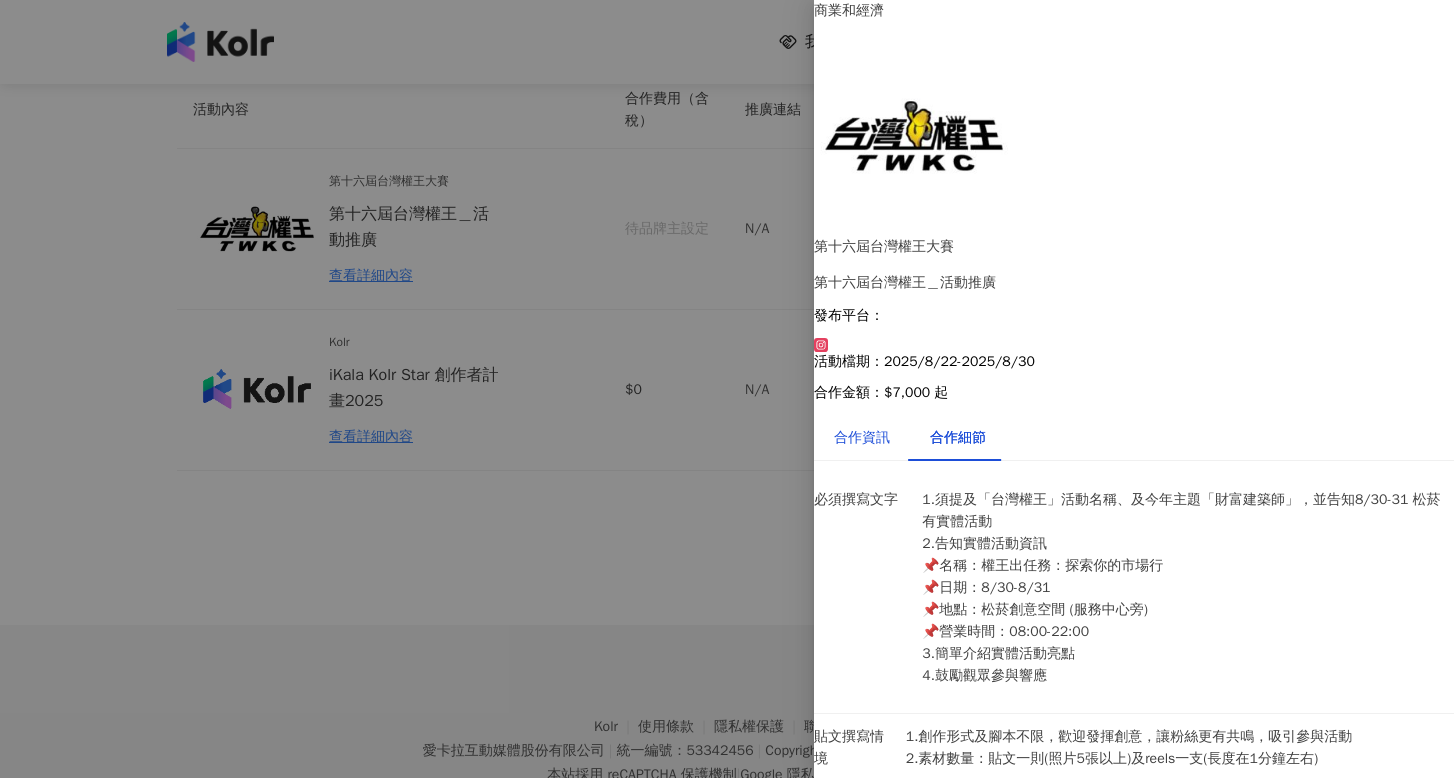 click on "合作資訊" at bounding box center (862, 438) 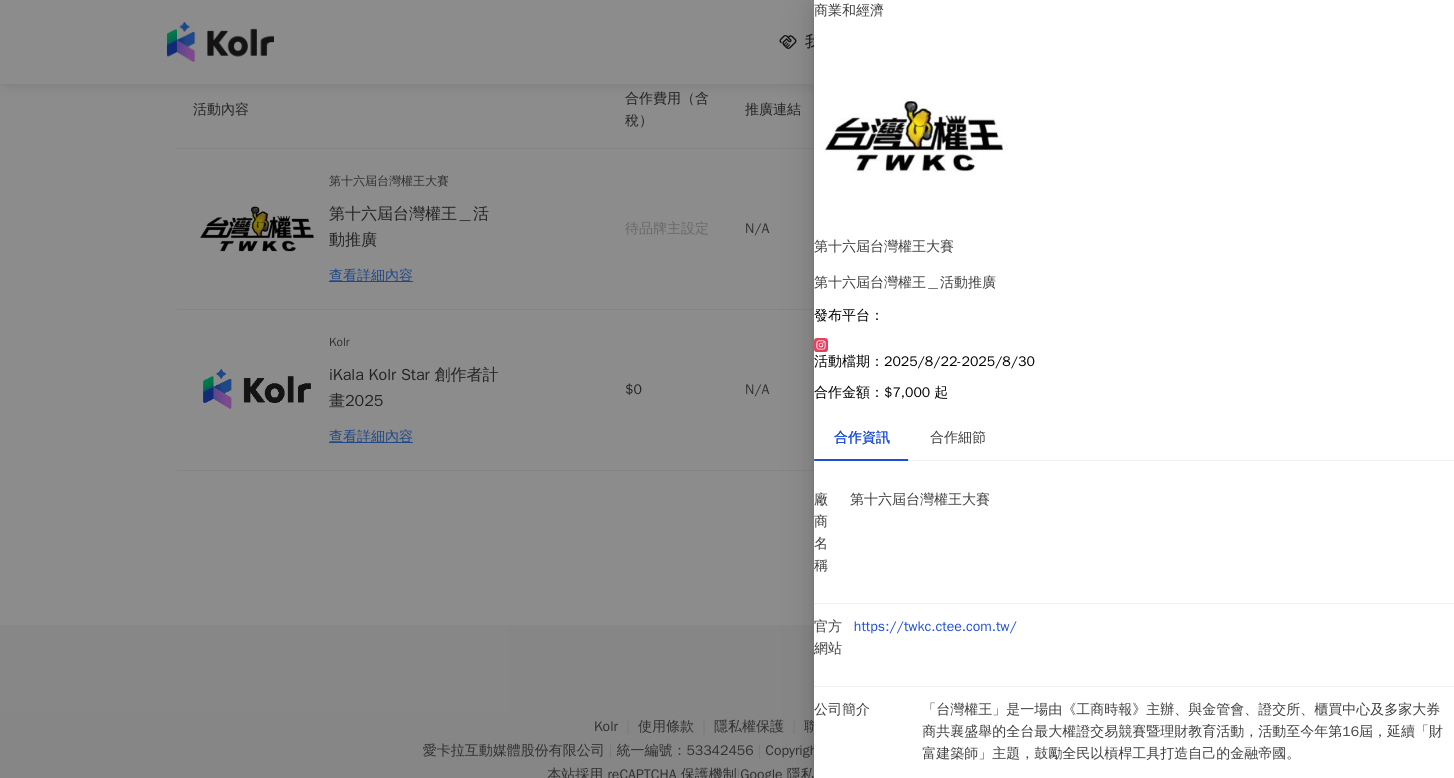 scroll, scrollTop: 110, scrollLeft: 0, axis: vertical 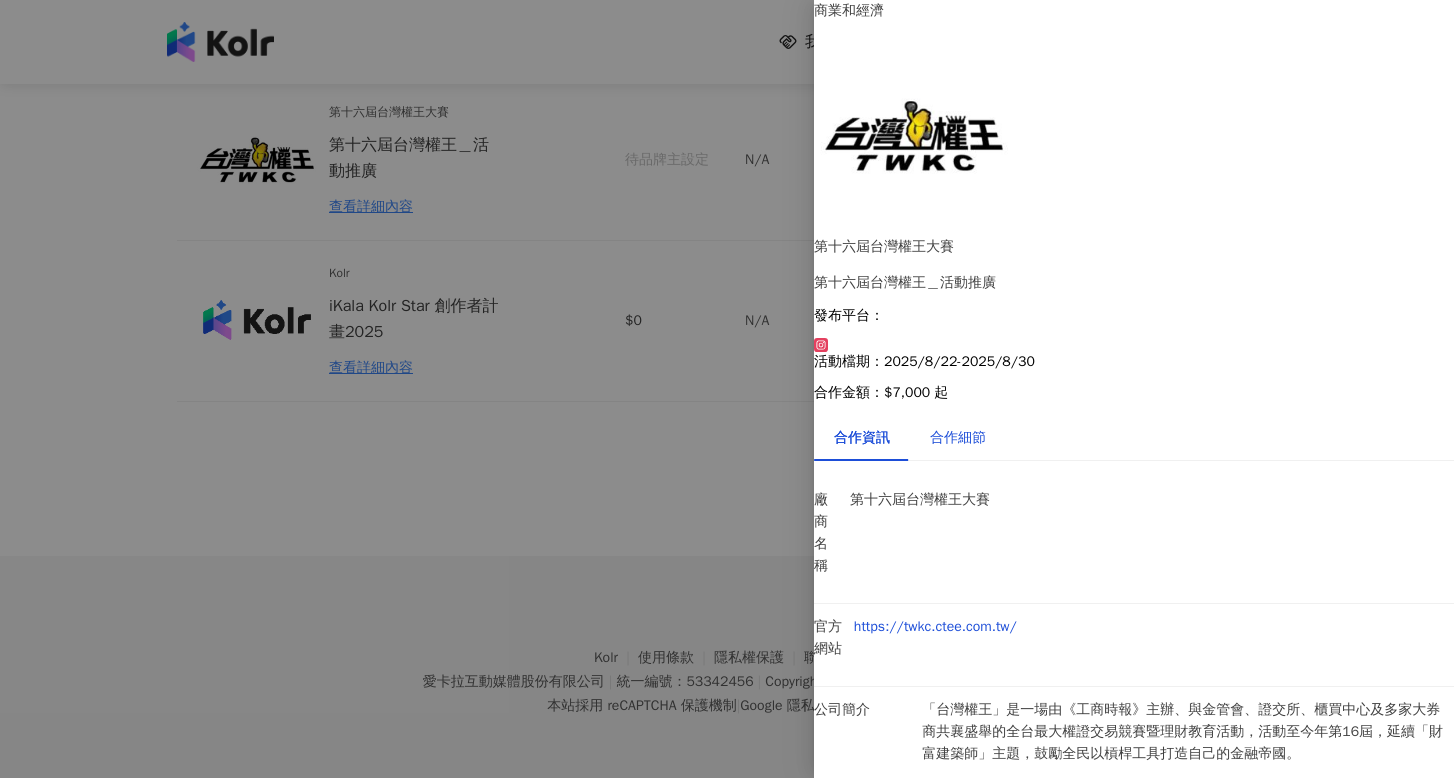 click on "合作細節" at bounding box center [958, 438] 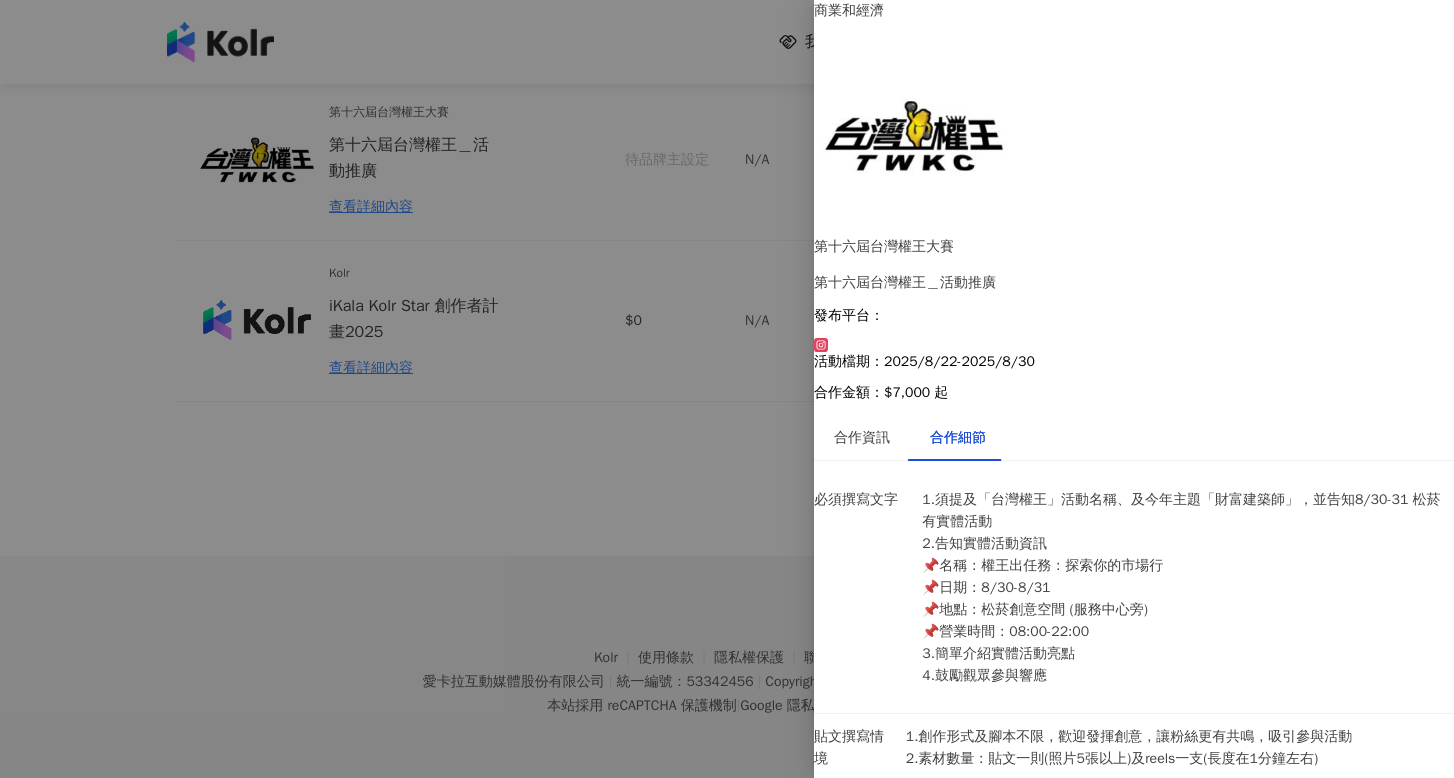scroll, scrollTop: 108, scrollLeft: 0, axis: vertical 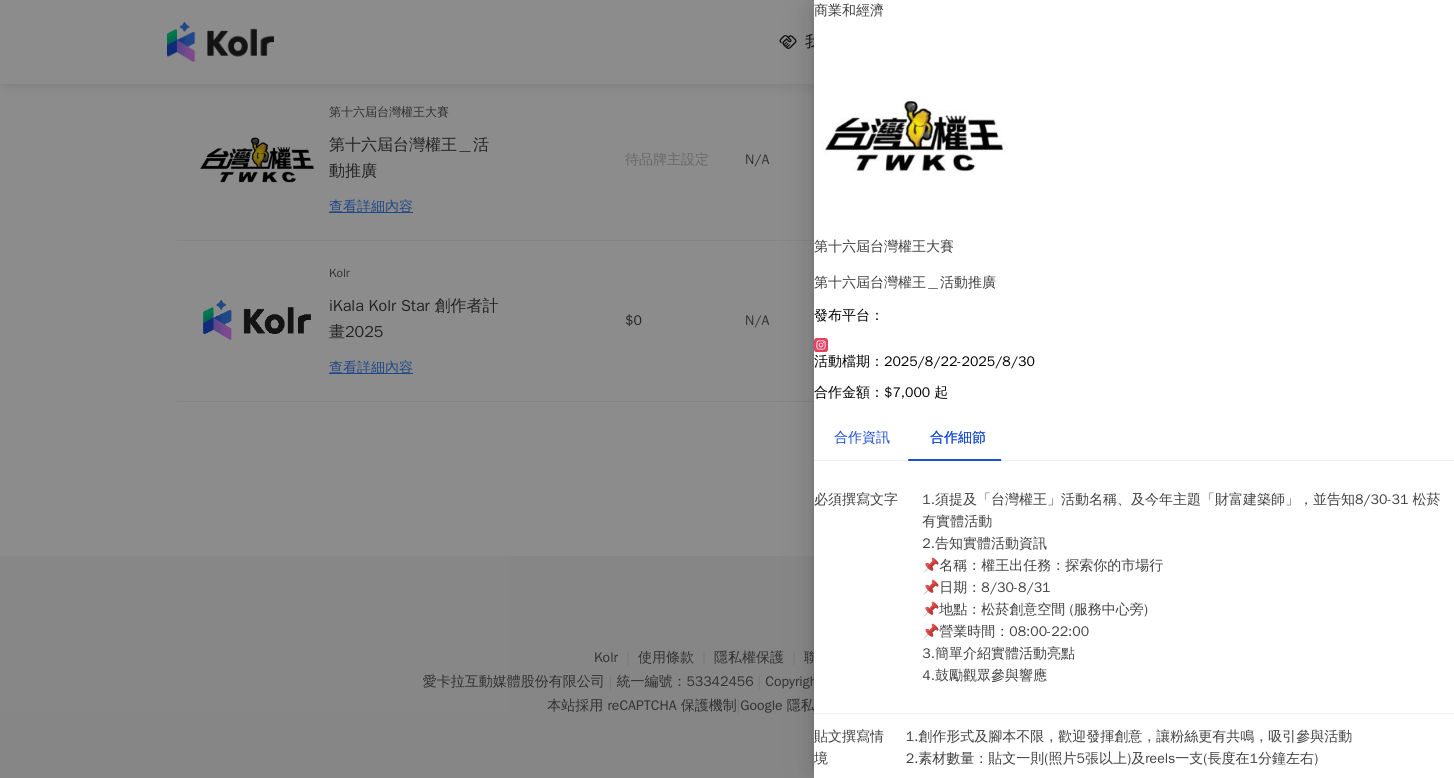 click on "合作資訊" at bounding box center (862, 438) 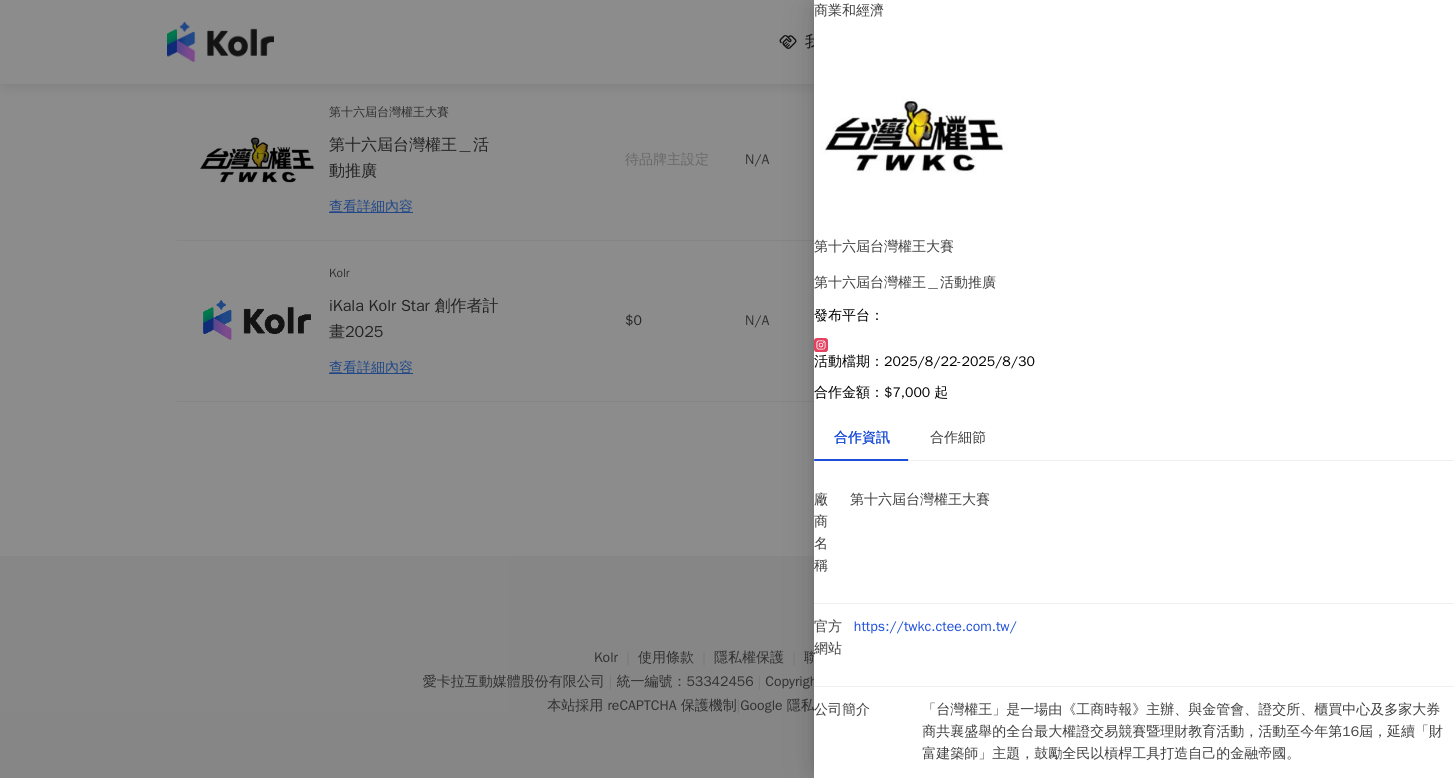 click at bounding box center (727, 389) 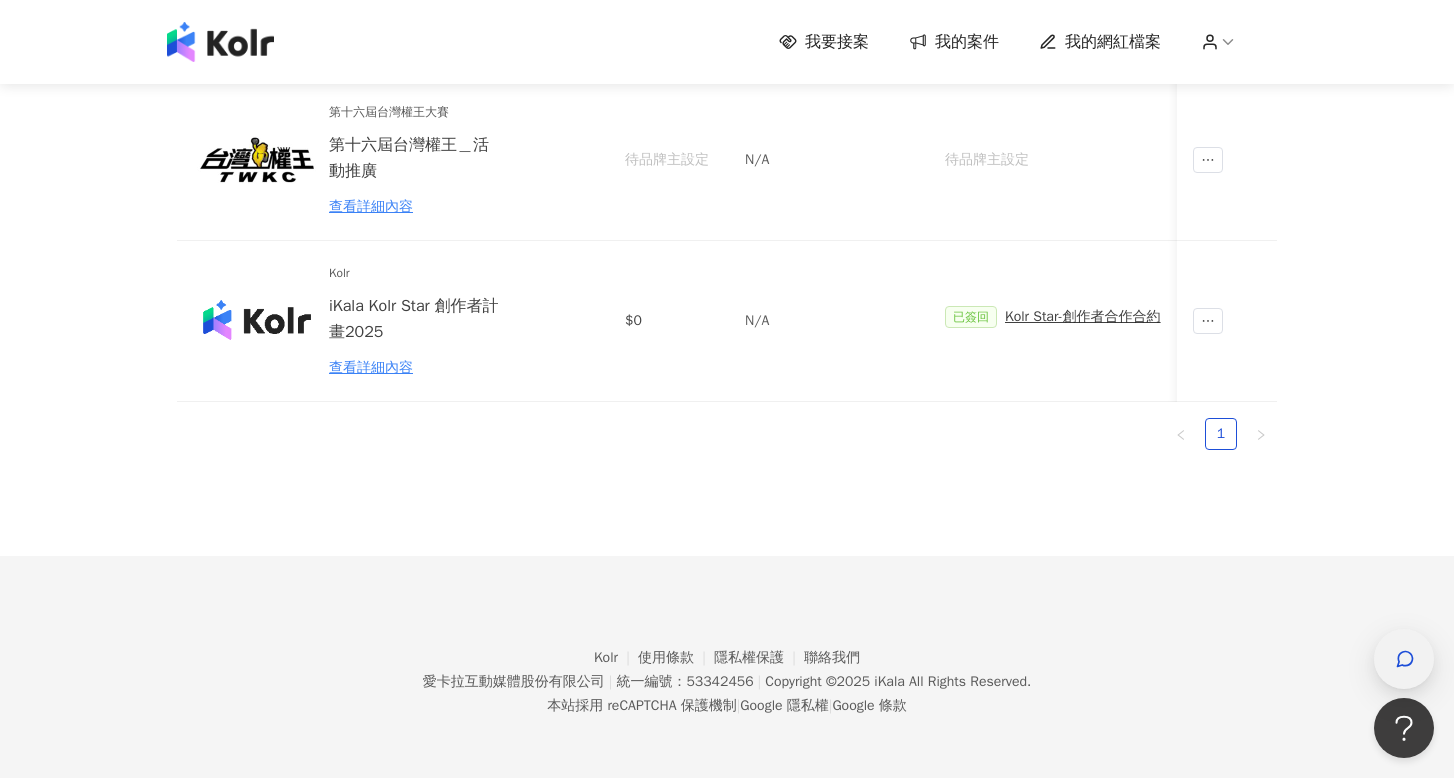click at bounding box center [1404, 659] 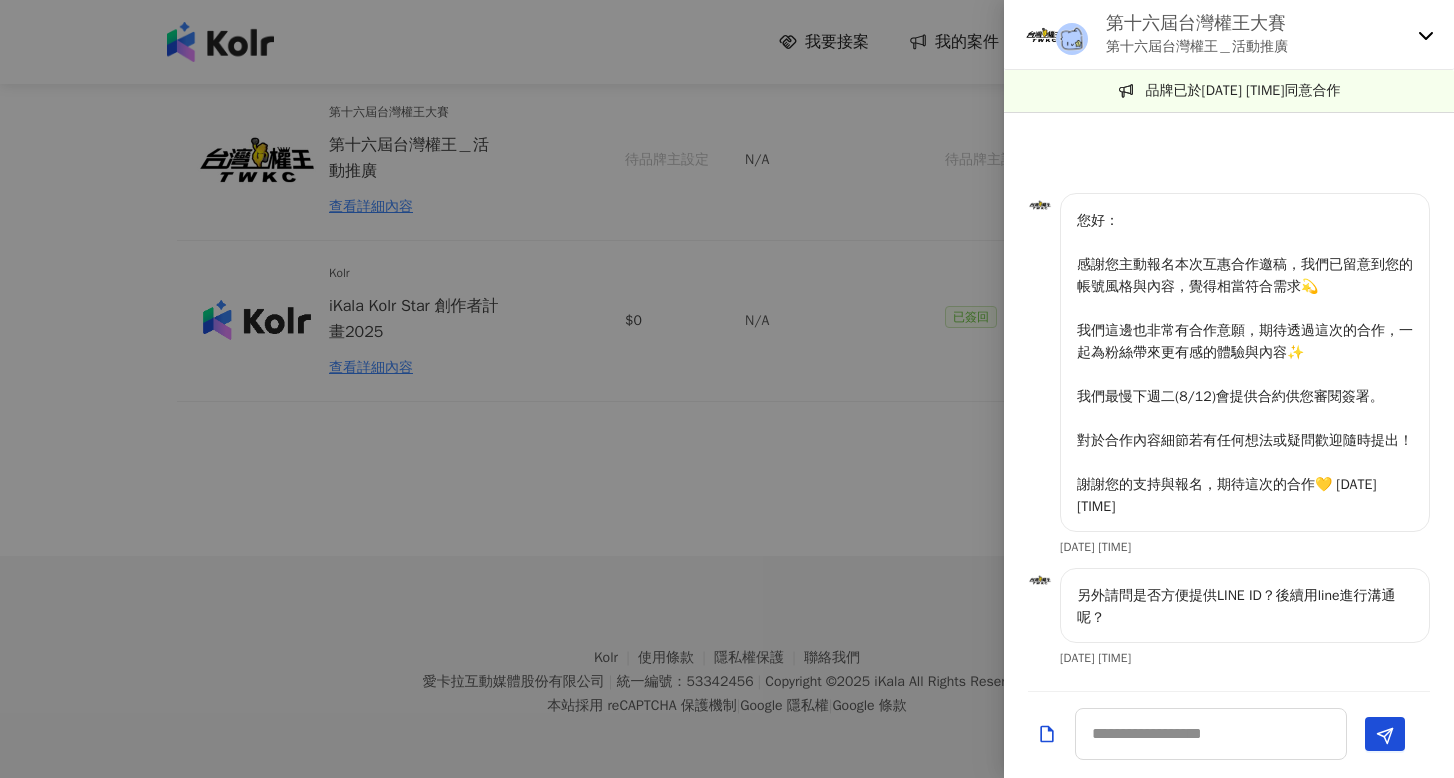 click at bounding box center (1229, 735) 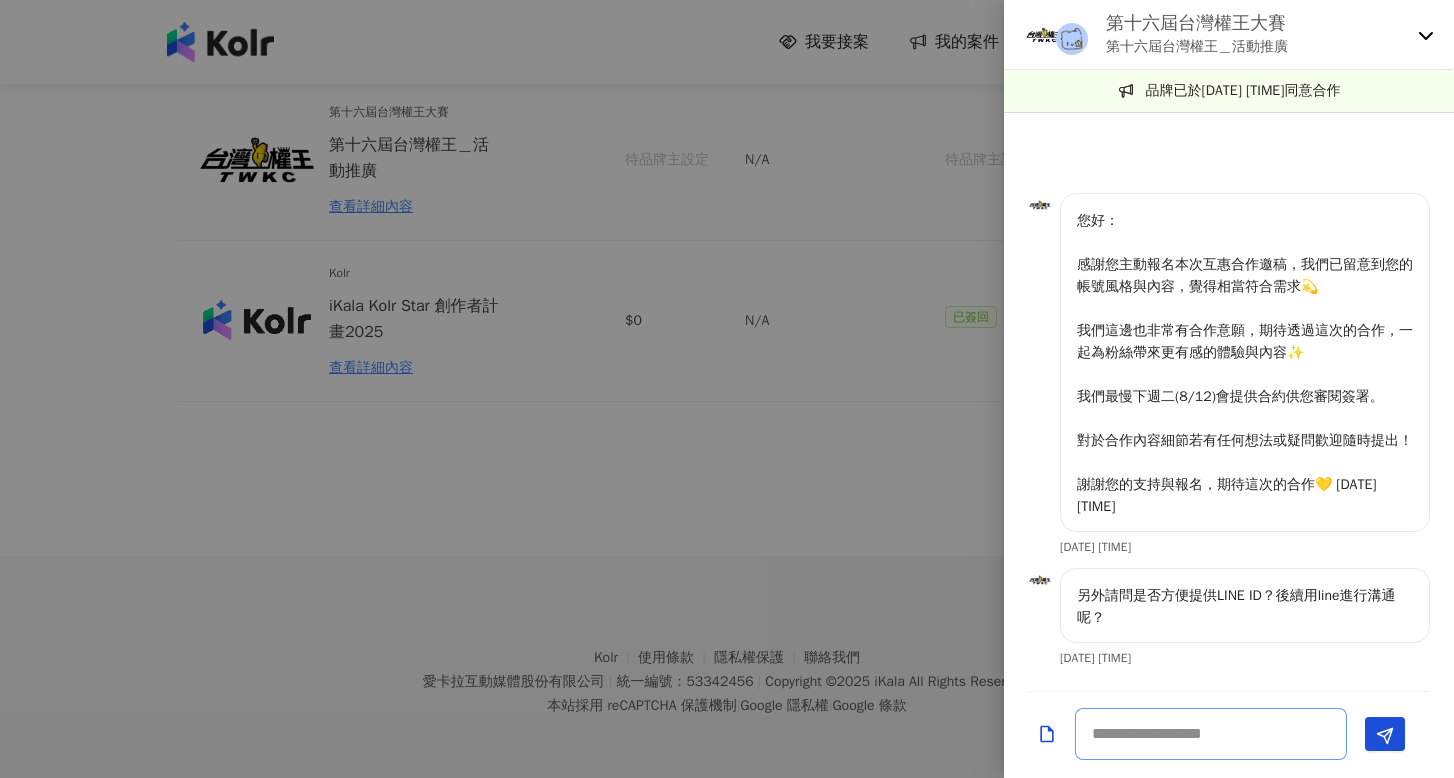 click at bounding box center (1211, 734) 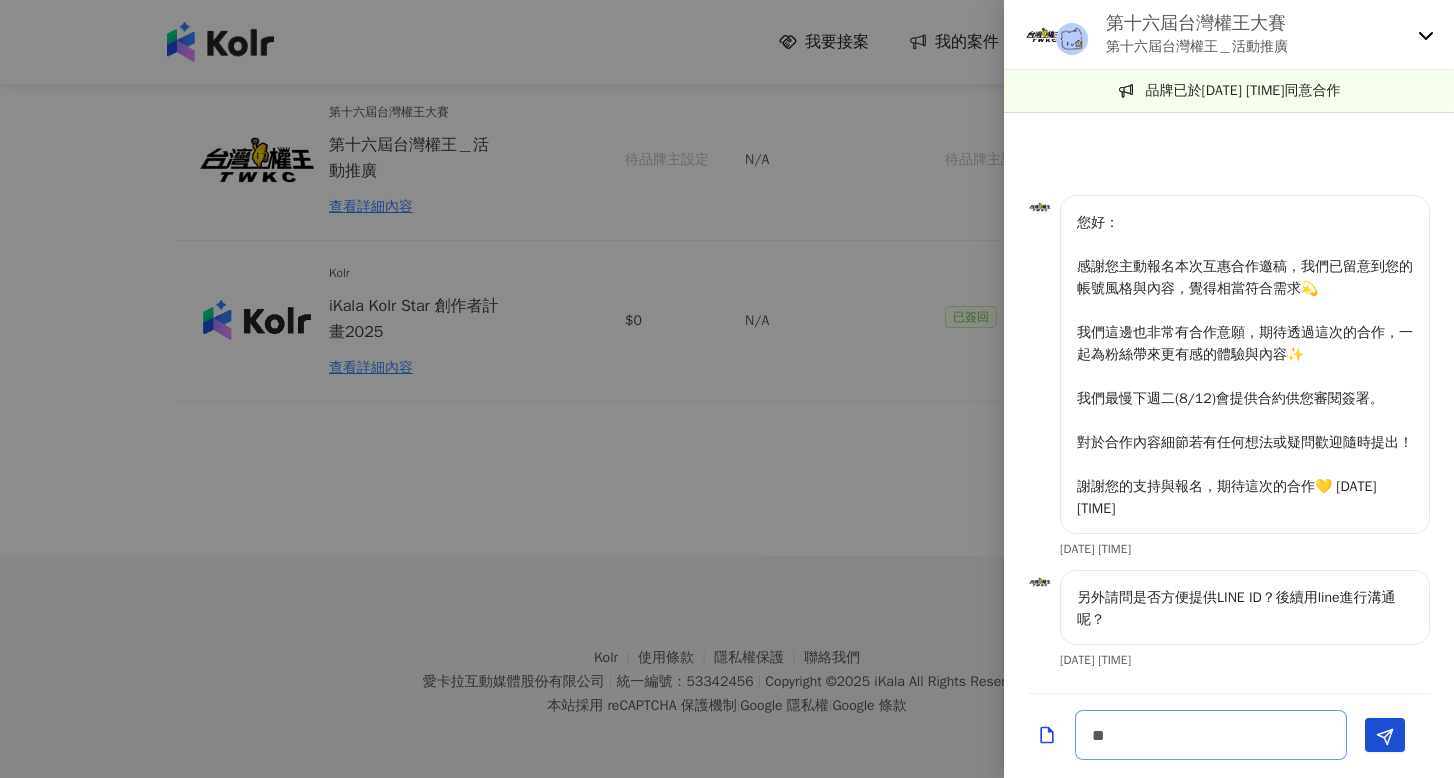 type on "*" 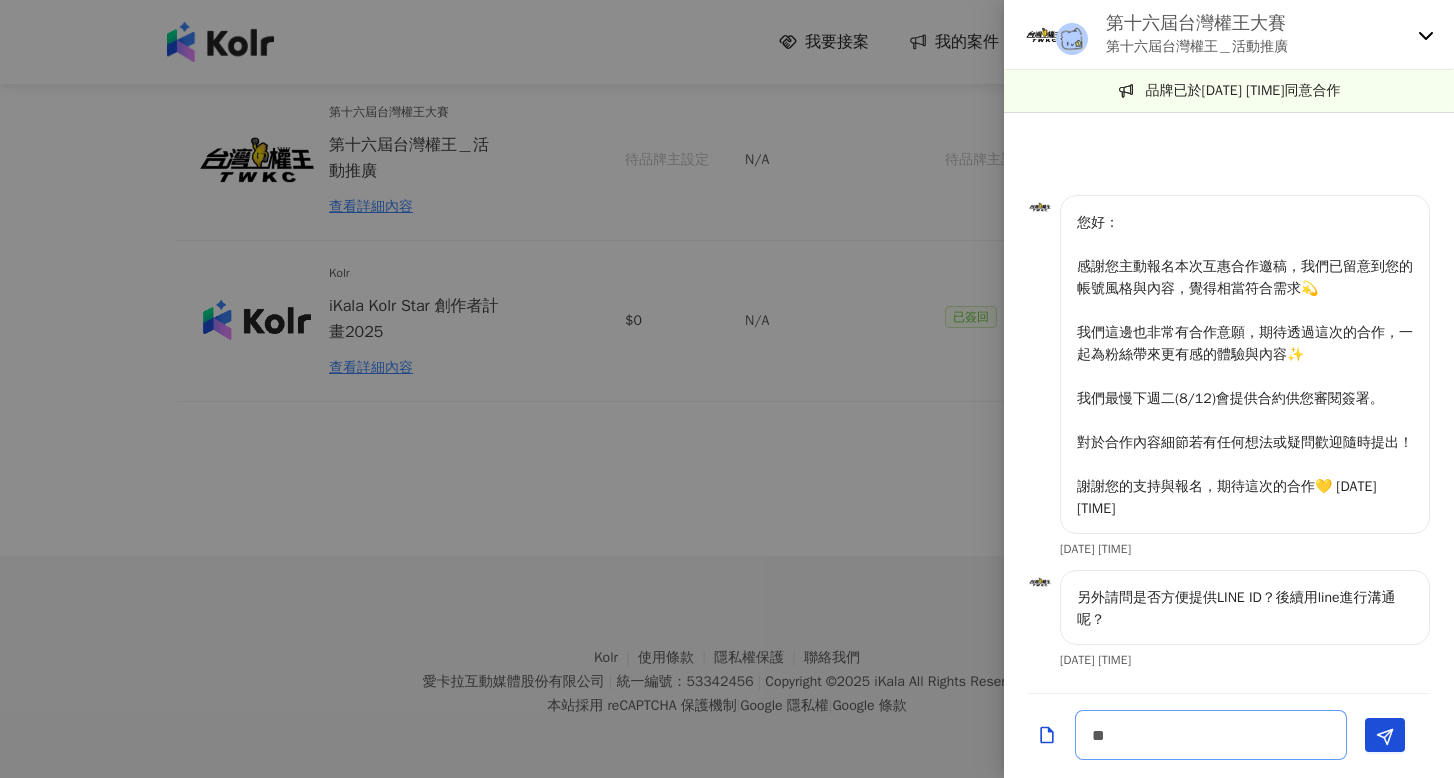 click on "**" at bounding box center [1211, 735] 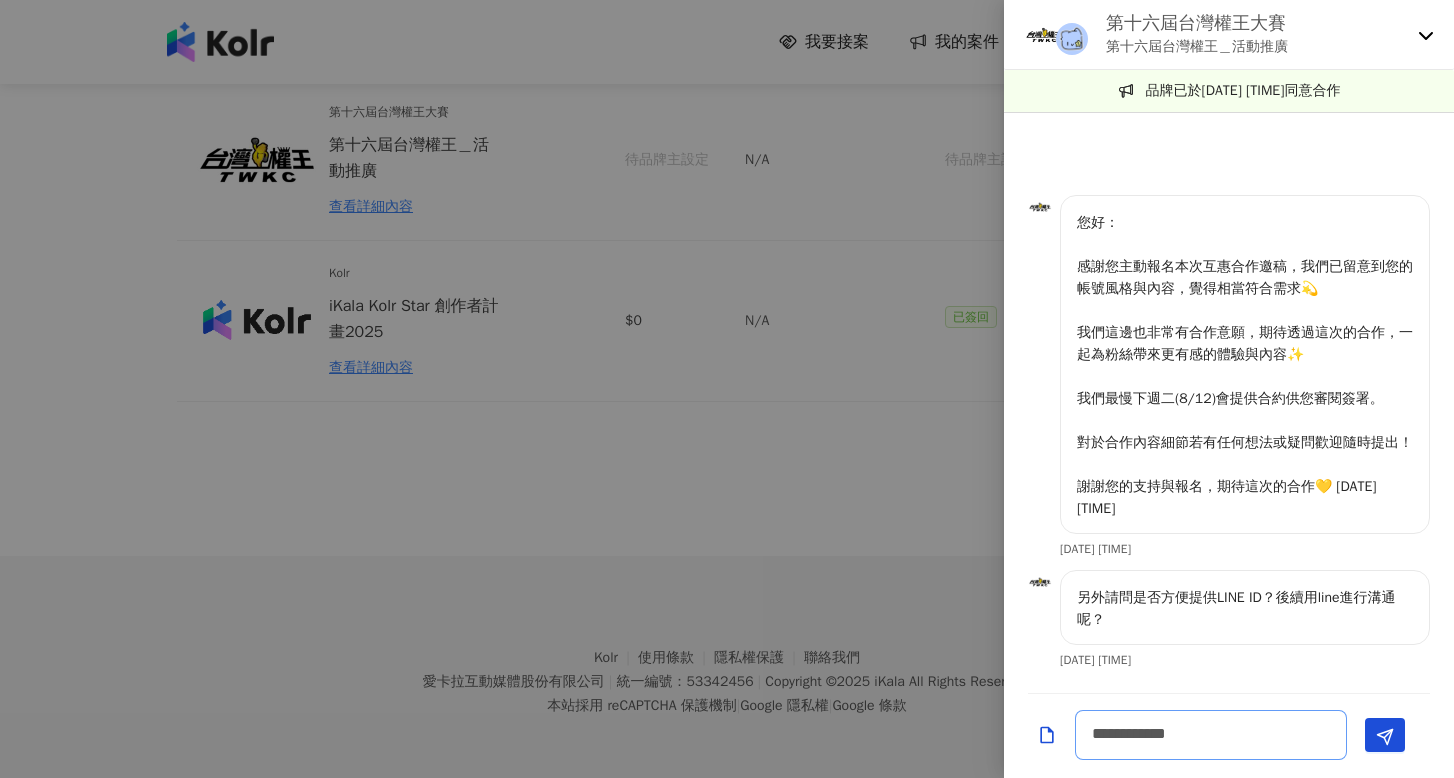 scroll, scrollTop: 0, scrollLeft: 0, axis: both 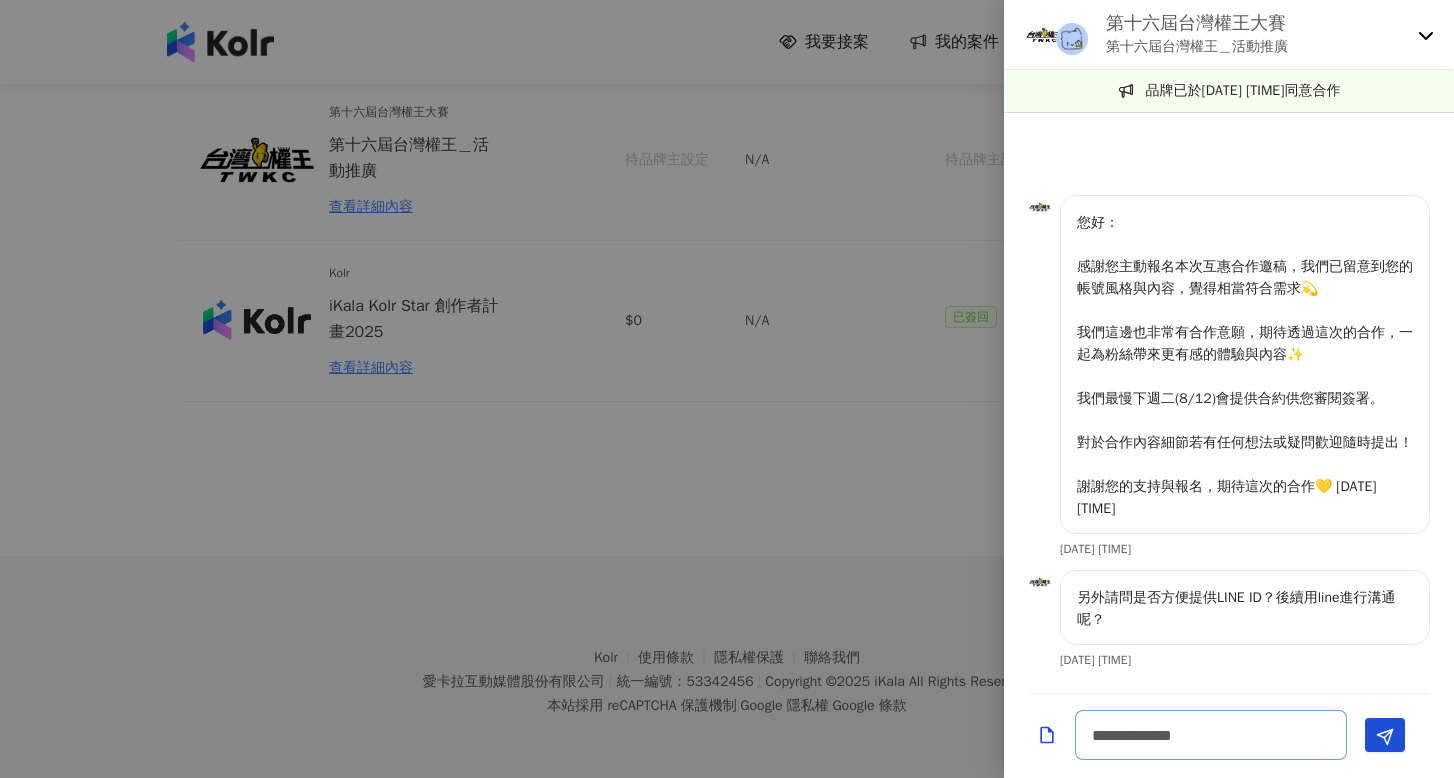 click on "**********" at bounding box center [1211, 735] 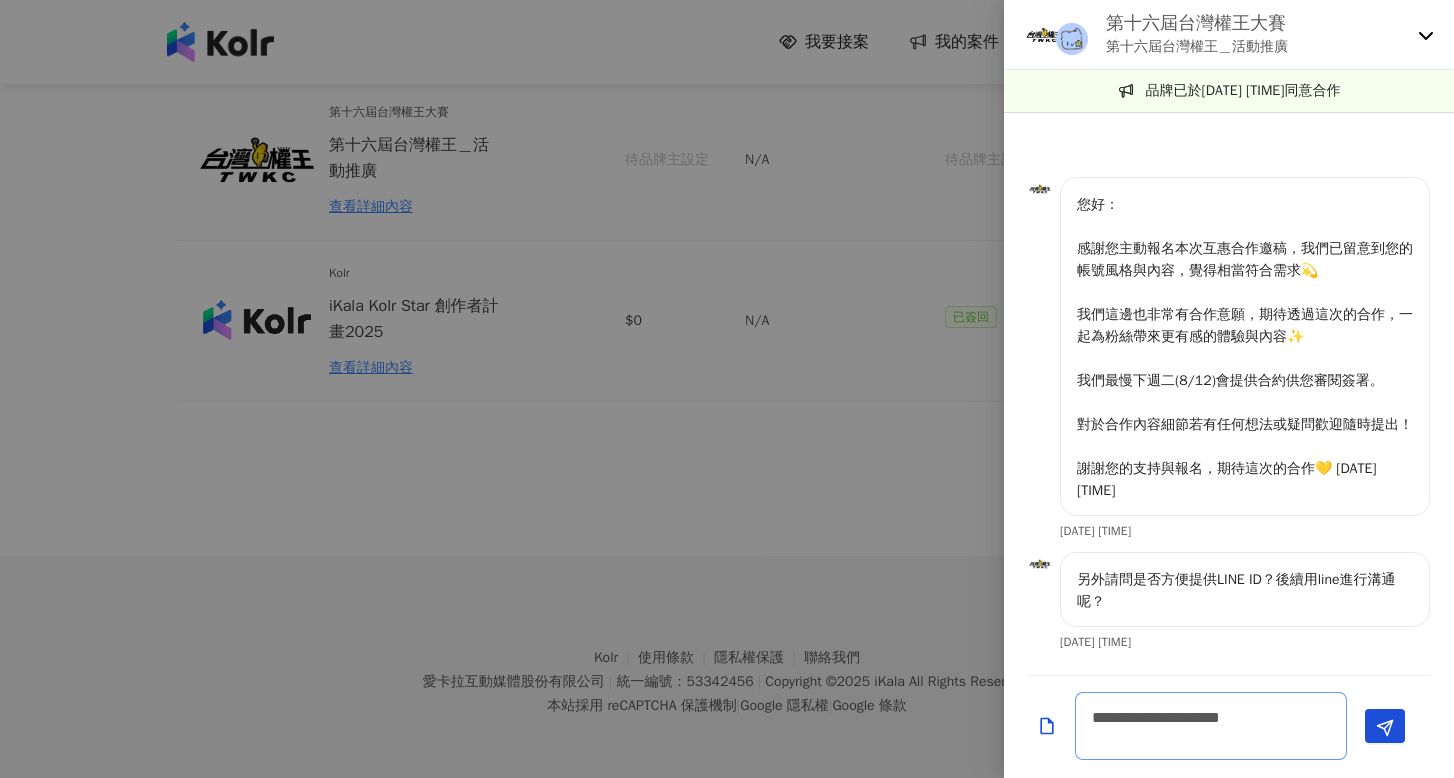 scroll, scrollTop: 0, scrollLeft: 0, axis: both 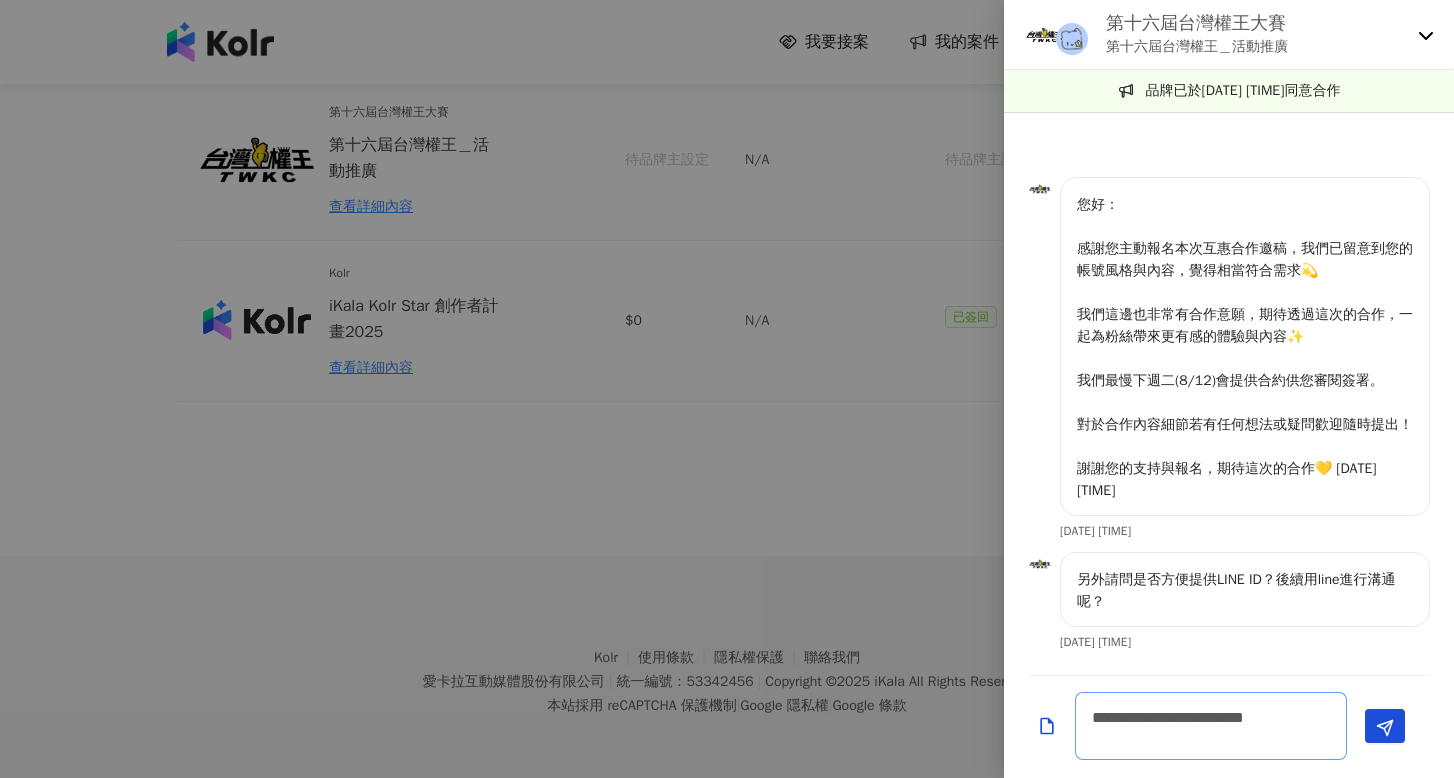 click on "**********" at bounding box center (1211, 726) 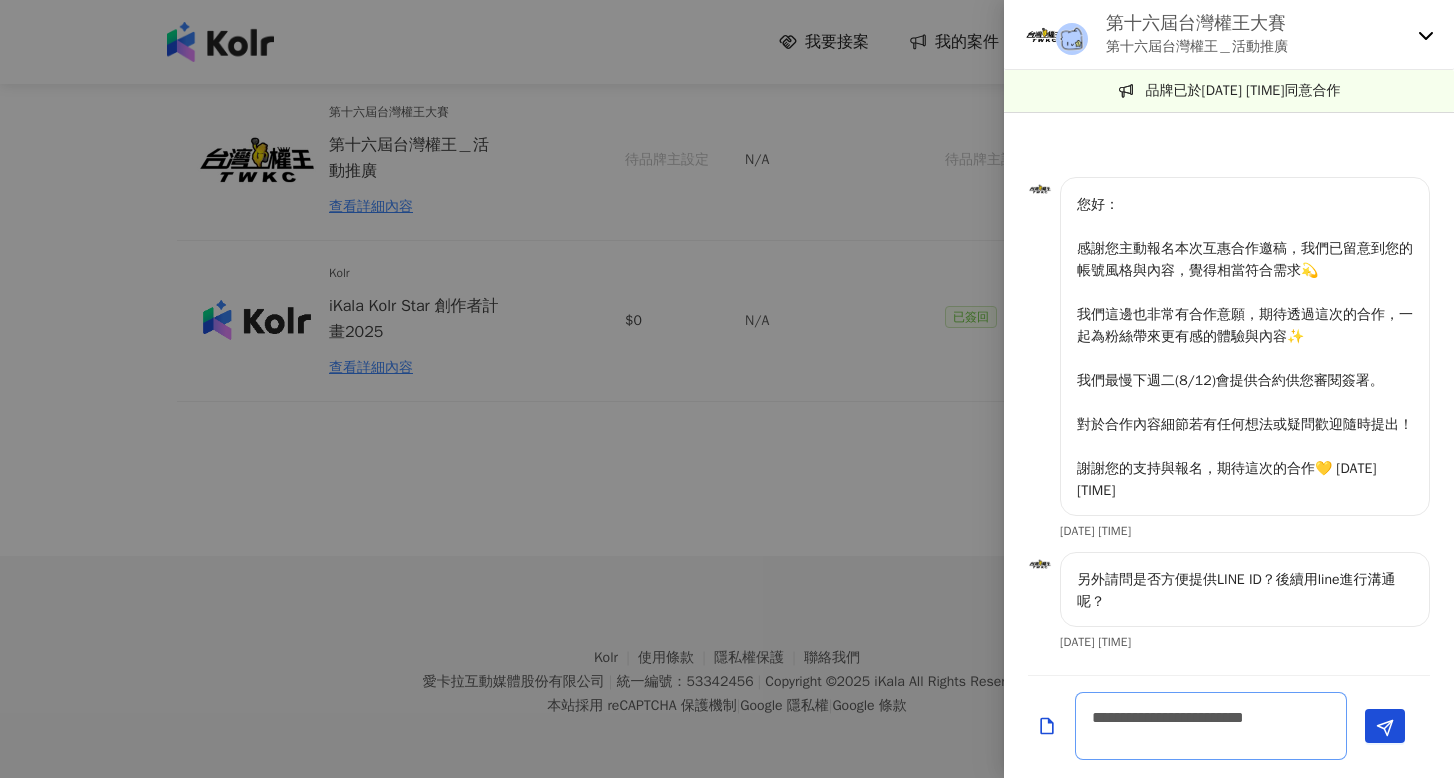 click on "**********" at bounding box center (1211, 726) 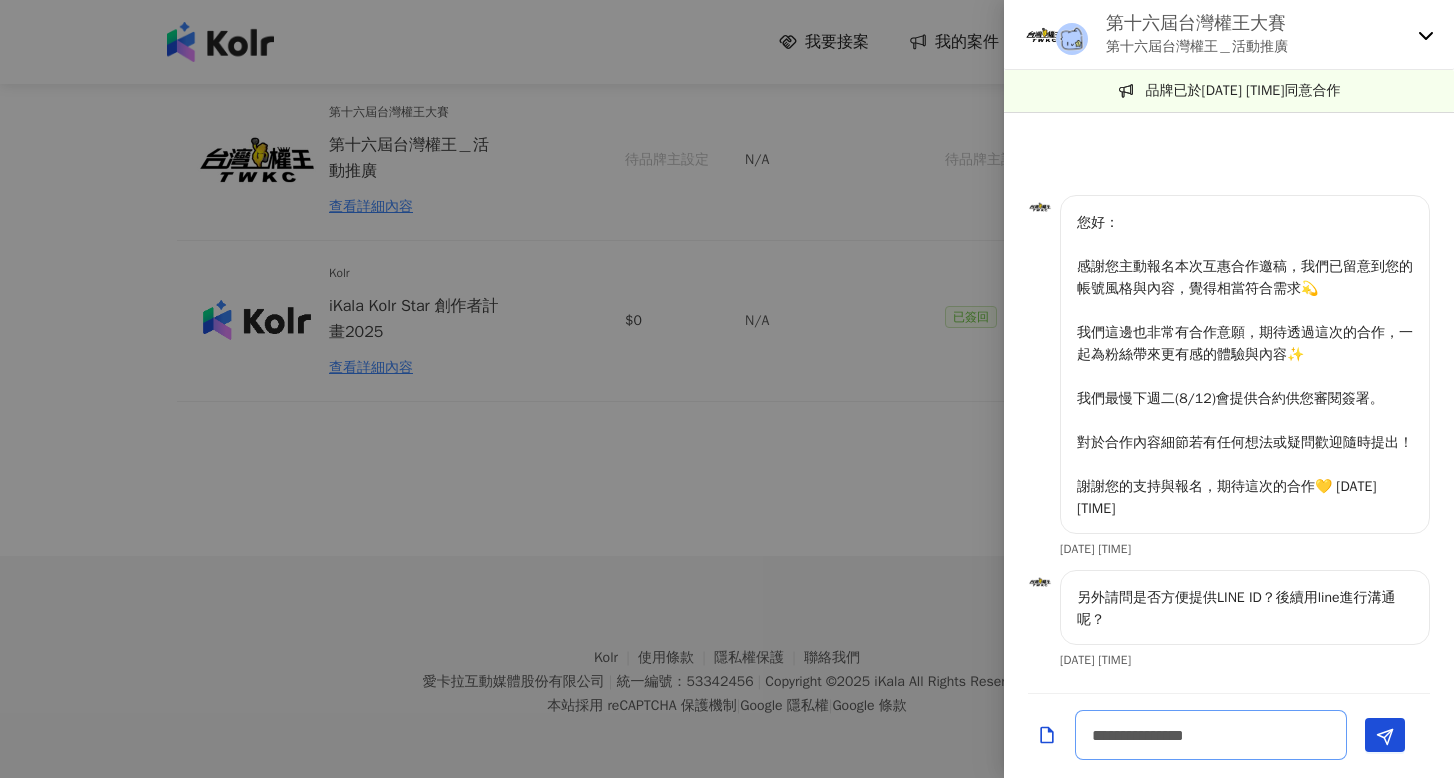 click on "**********" at bounding box center [1211, 735] 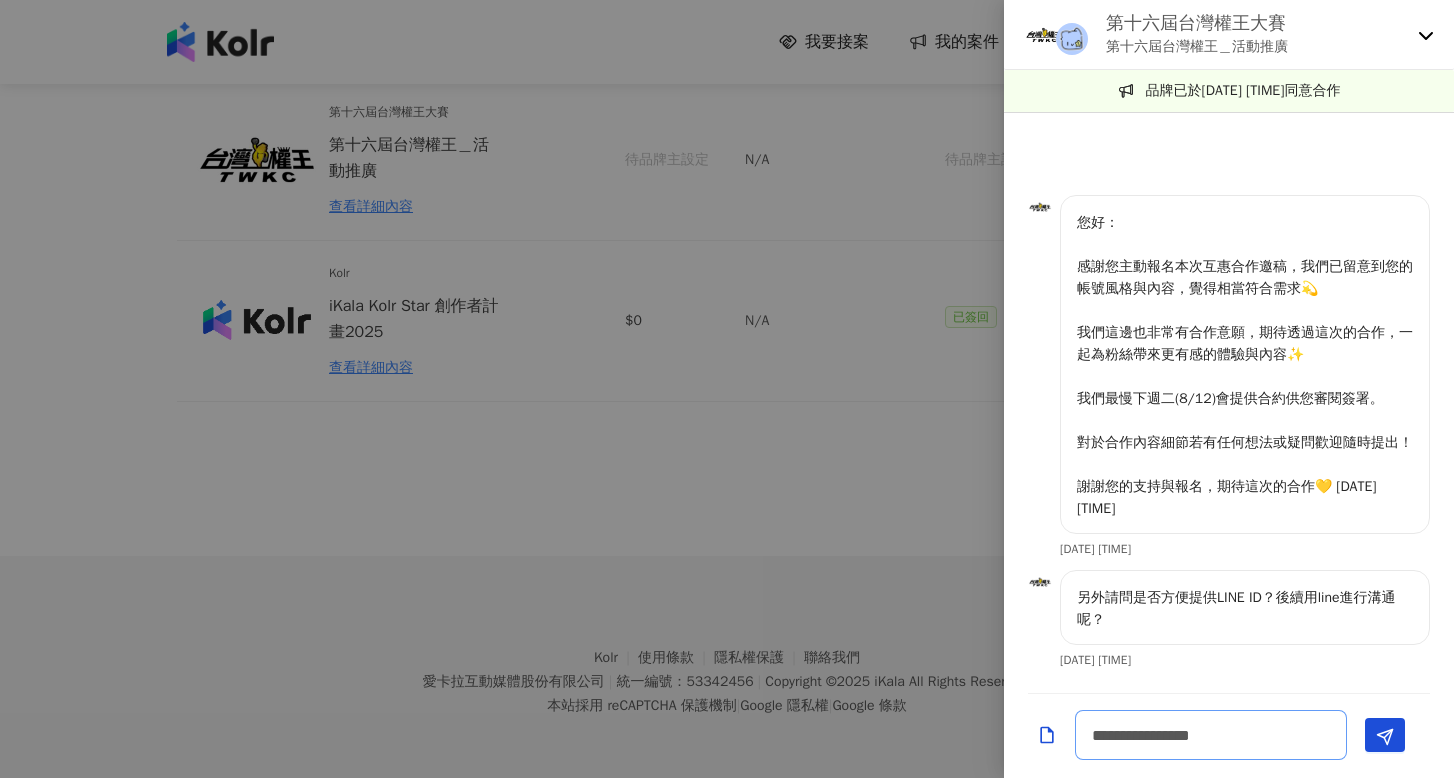click on "**********" at bounding box center [1211, 735] 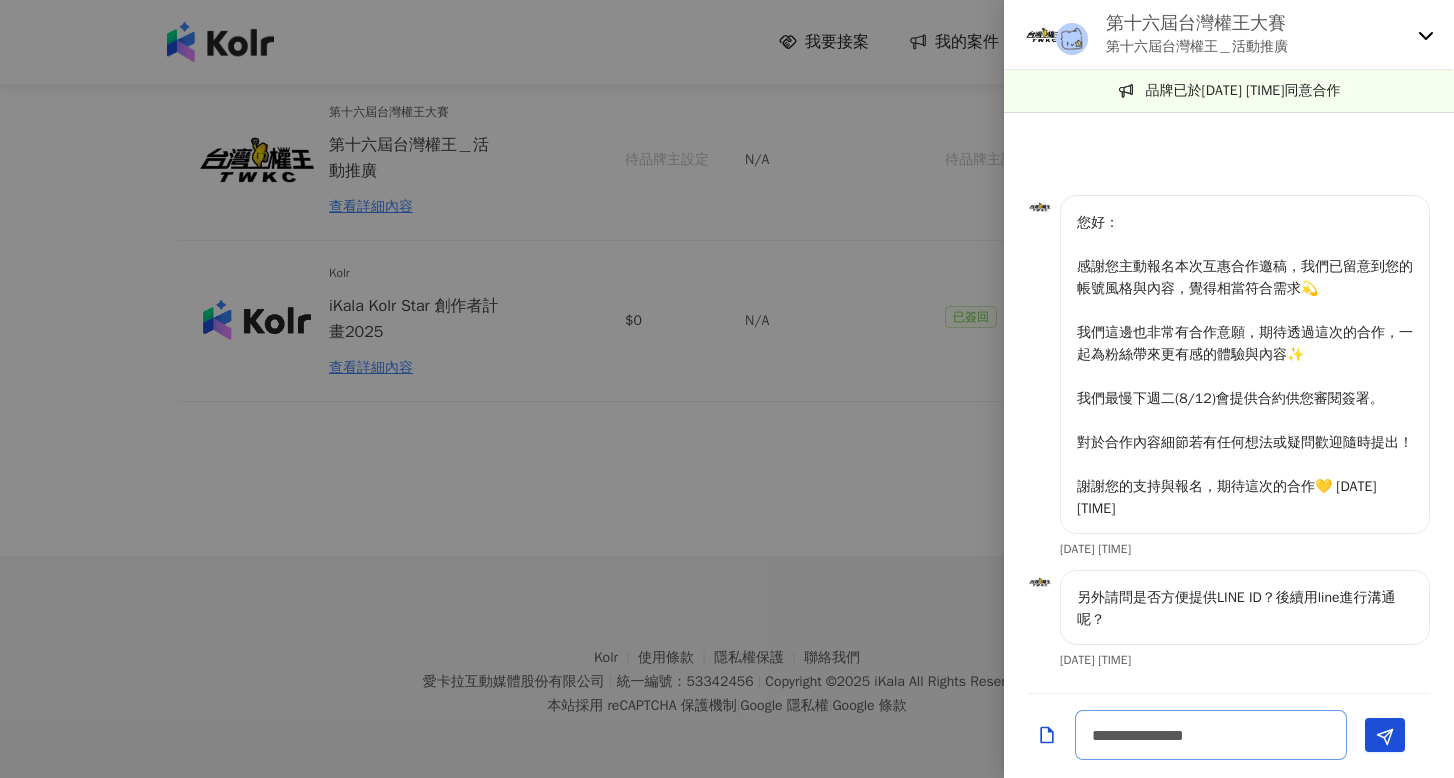 click on "**********" at bounding box center [1211, 735] 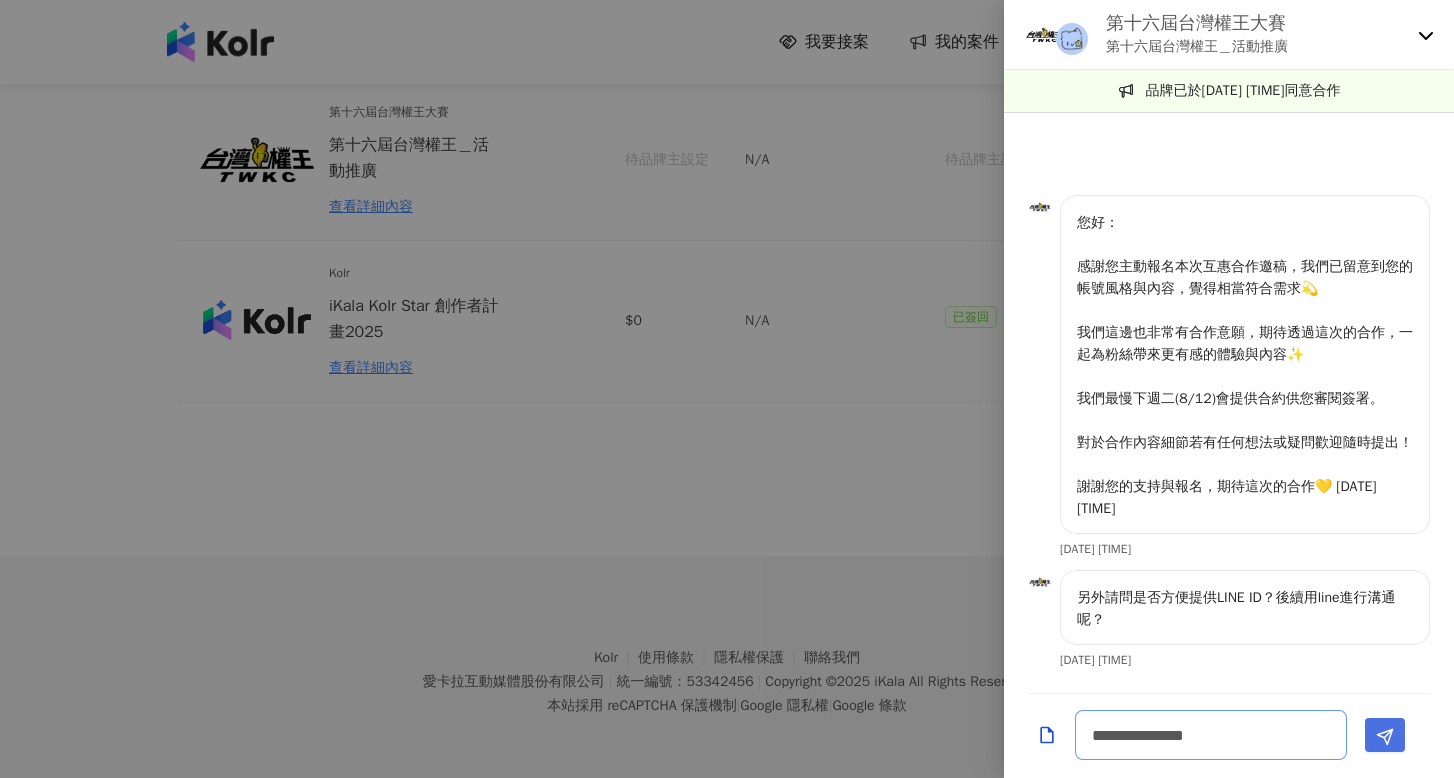 type on "**********" 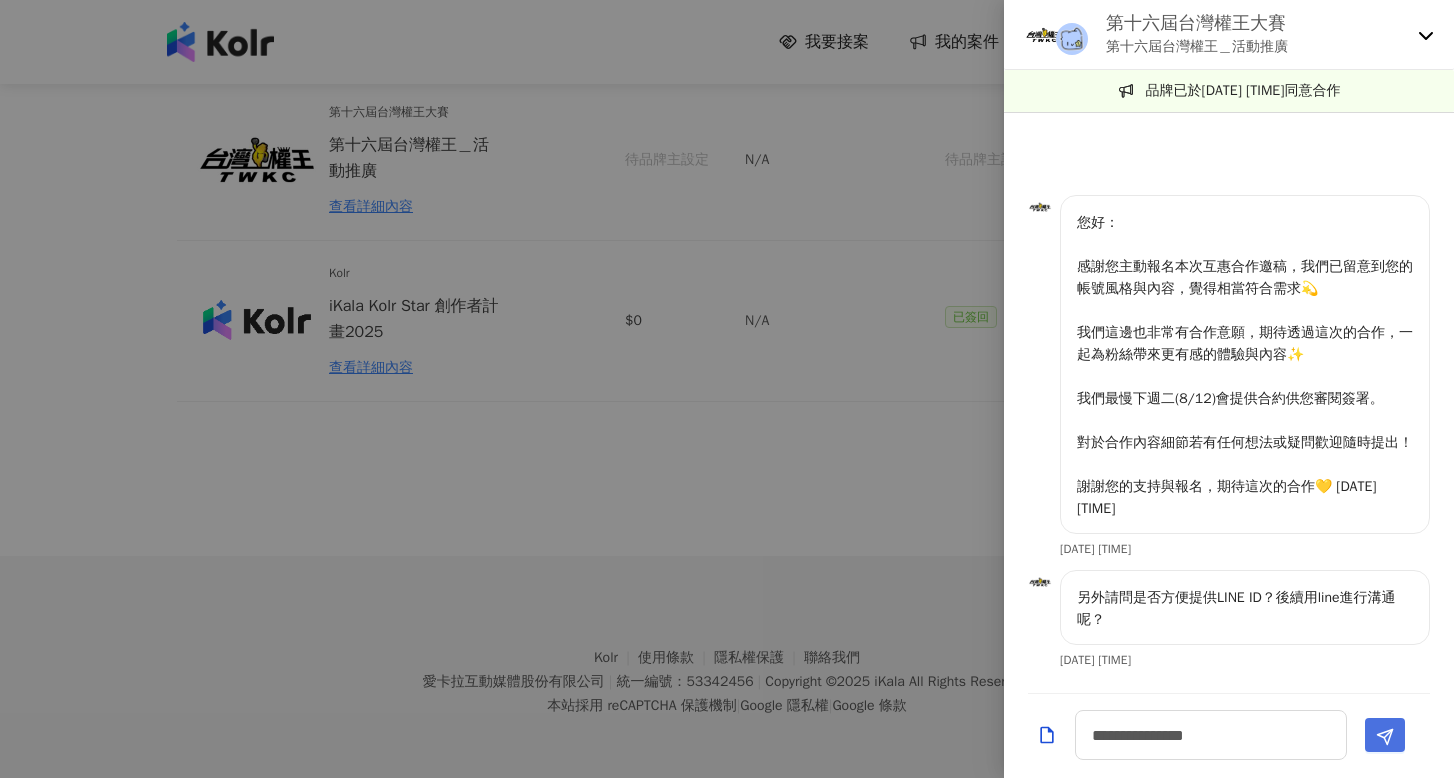 click 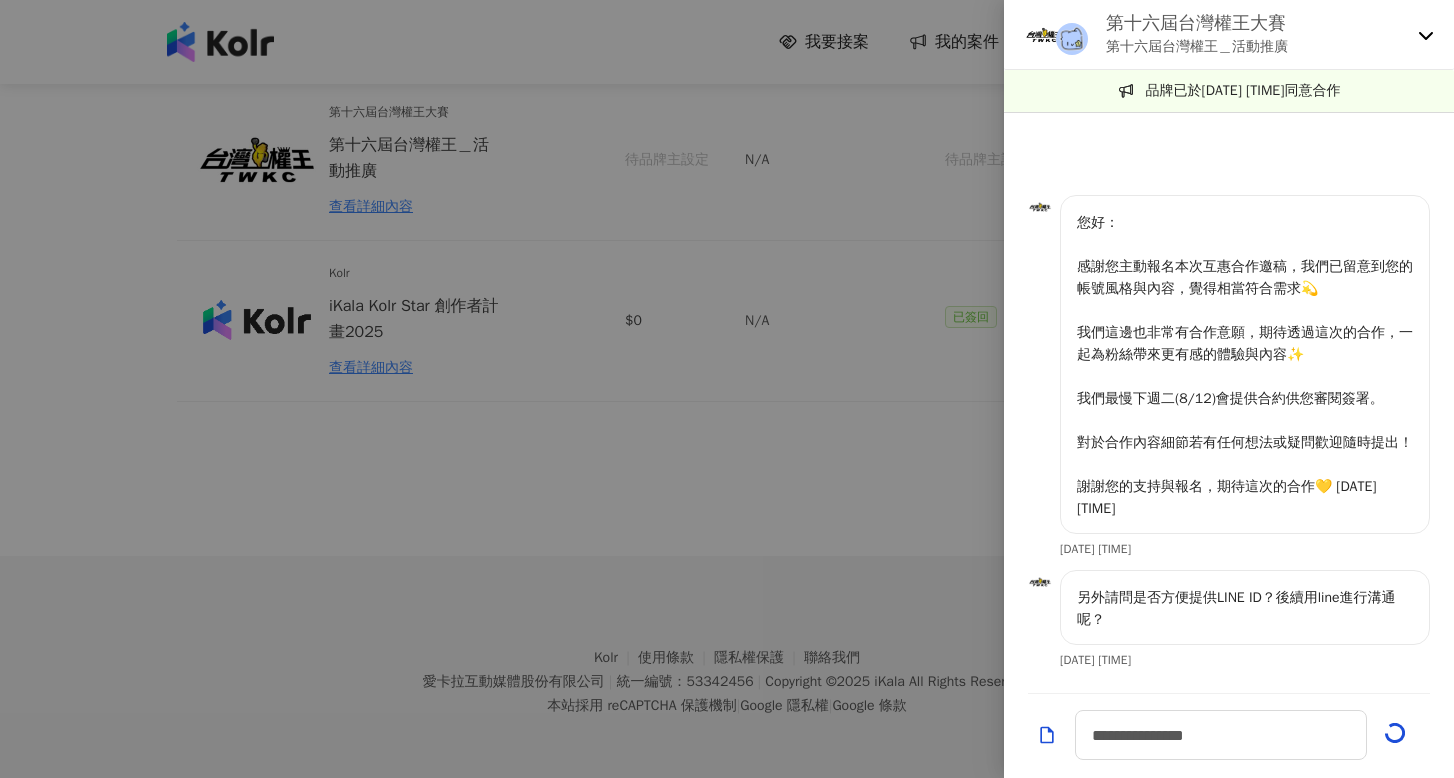 type 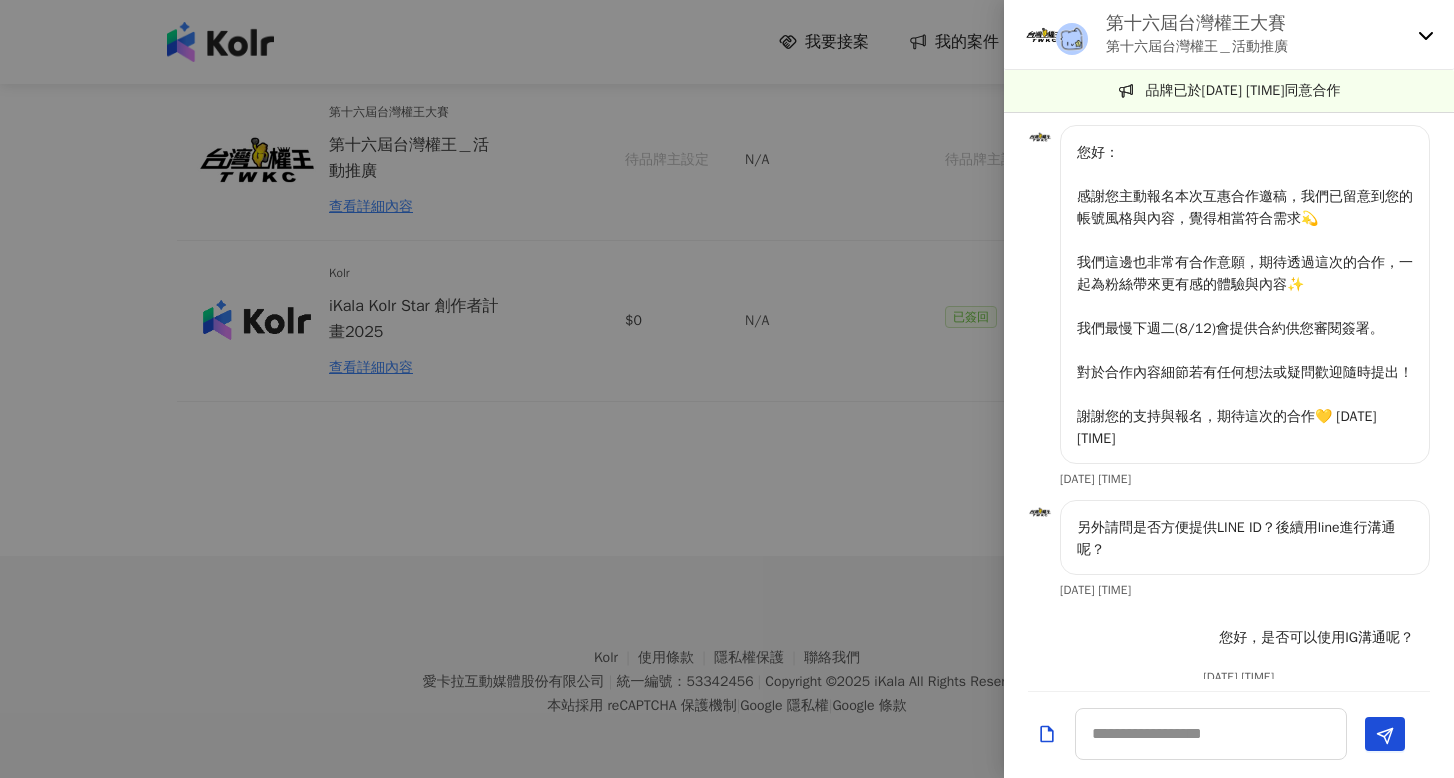 click on "您好：
感謝您主動報名本次互惠合作邀稿，我們已留意到您的帳號風格與內容，覺得相當符合需求💫
我們這邊也非常有合作意願，期待透過這次的合作，一起為粉絲帶來更有感的體驗與內容✨
我們最慢下週二(8/12)會提供合約供您審閱簽署。
對於合作內容細節若有任何想法或疑問歡迎隨時提出！
謝謝您的支持與報名，期待這次的合作💛 [DATE] [TIME]" at bounding box center (1245, 296) 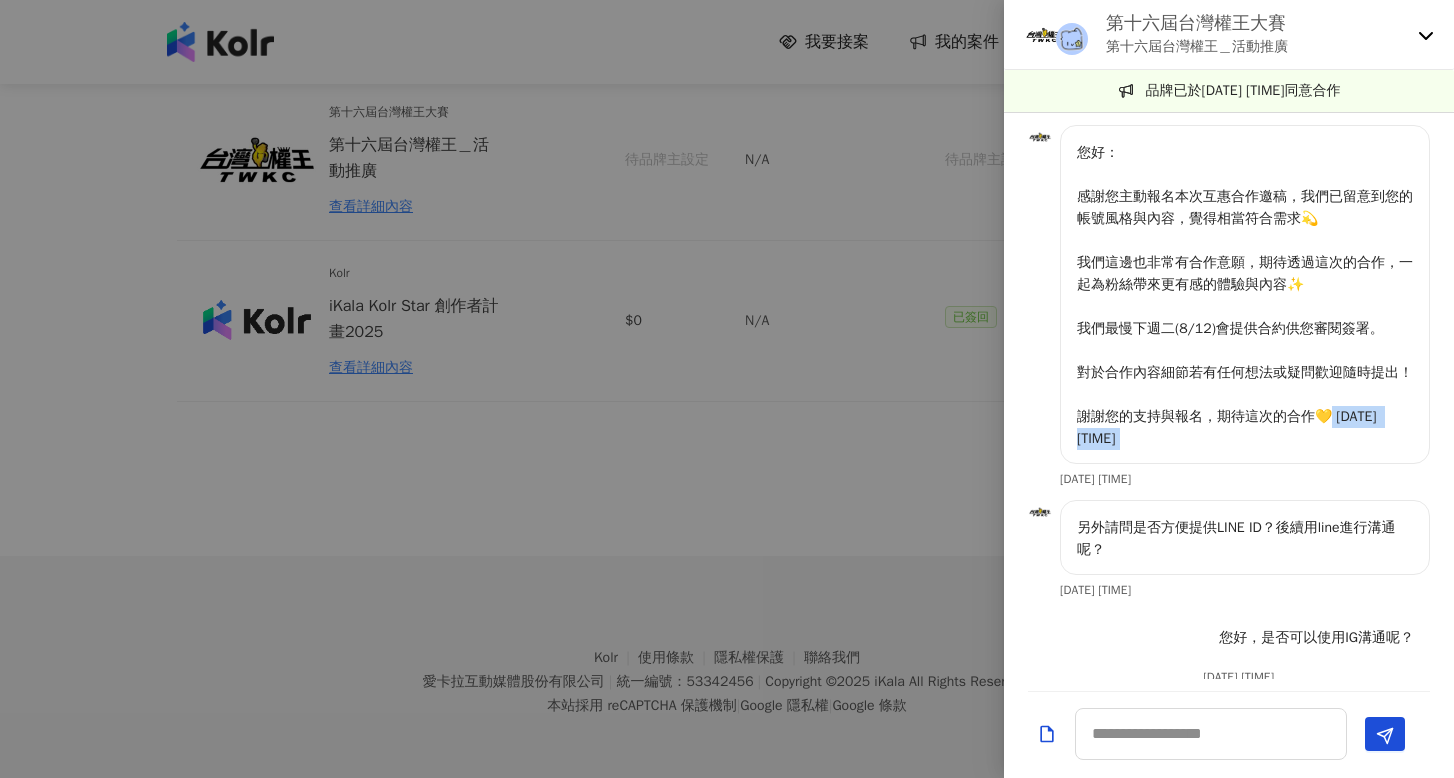 click on "您好：
感謝您主動報名本次互惠合作邀稿，我們已留意到您的帳號風格與內容，覺得相當符合需求💫
我們這邊也非常有合作意願，期待透過這次的合作，一起為粉絲帶來更有感的體驗與內容✨
我們最慢下週二(8/12)會提供合約供您審閱簽署。
對於合作內容細節若有任何想法或疑問歡迎隨時提出！
謝謝您的支持與報名，期待這次的合作💛 [DATE] [TIME]" at bounding box center [1245, 296] 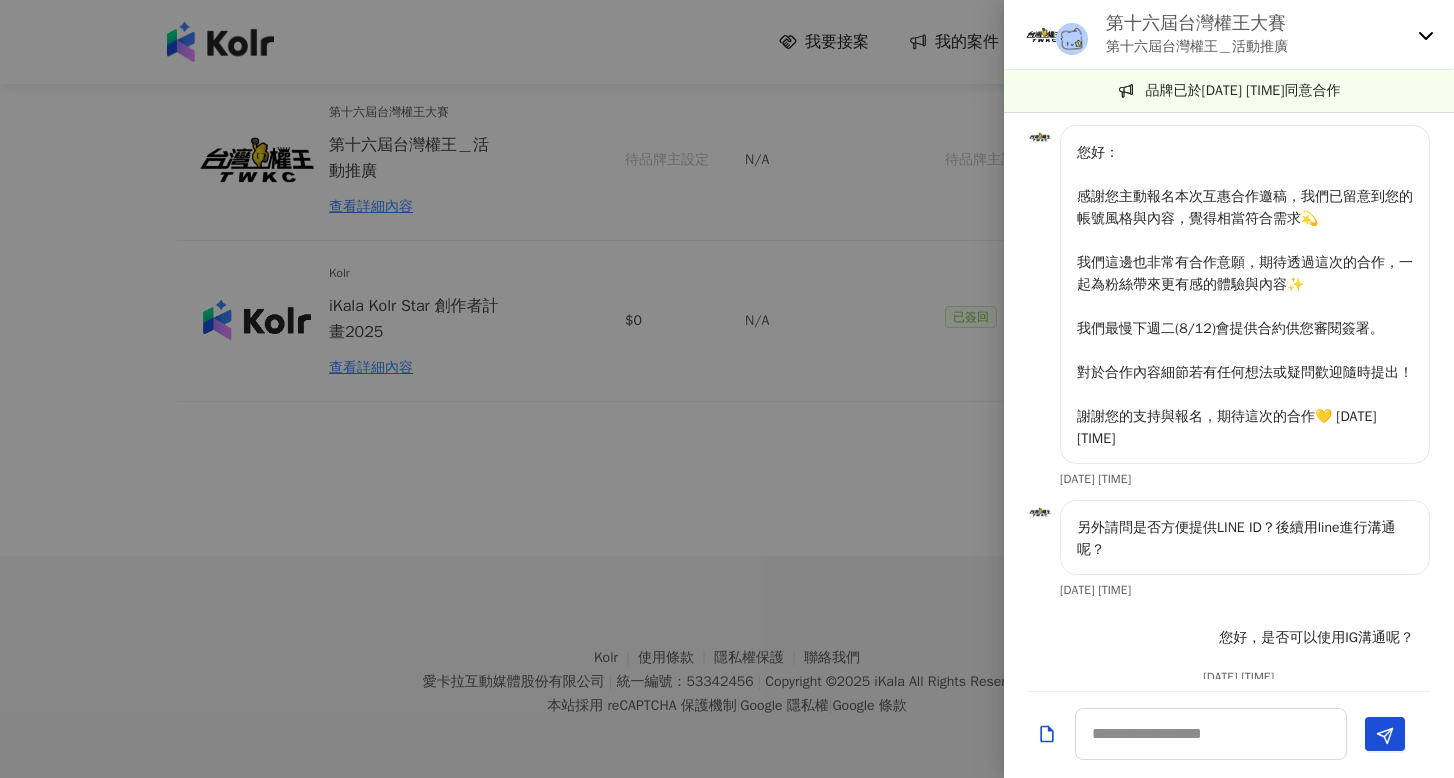 click at bounding box center [727, 389] 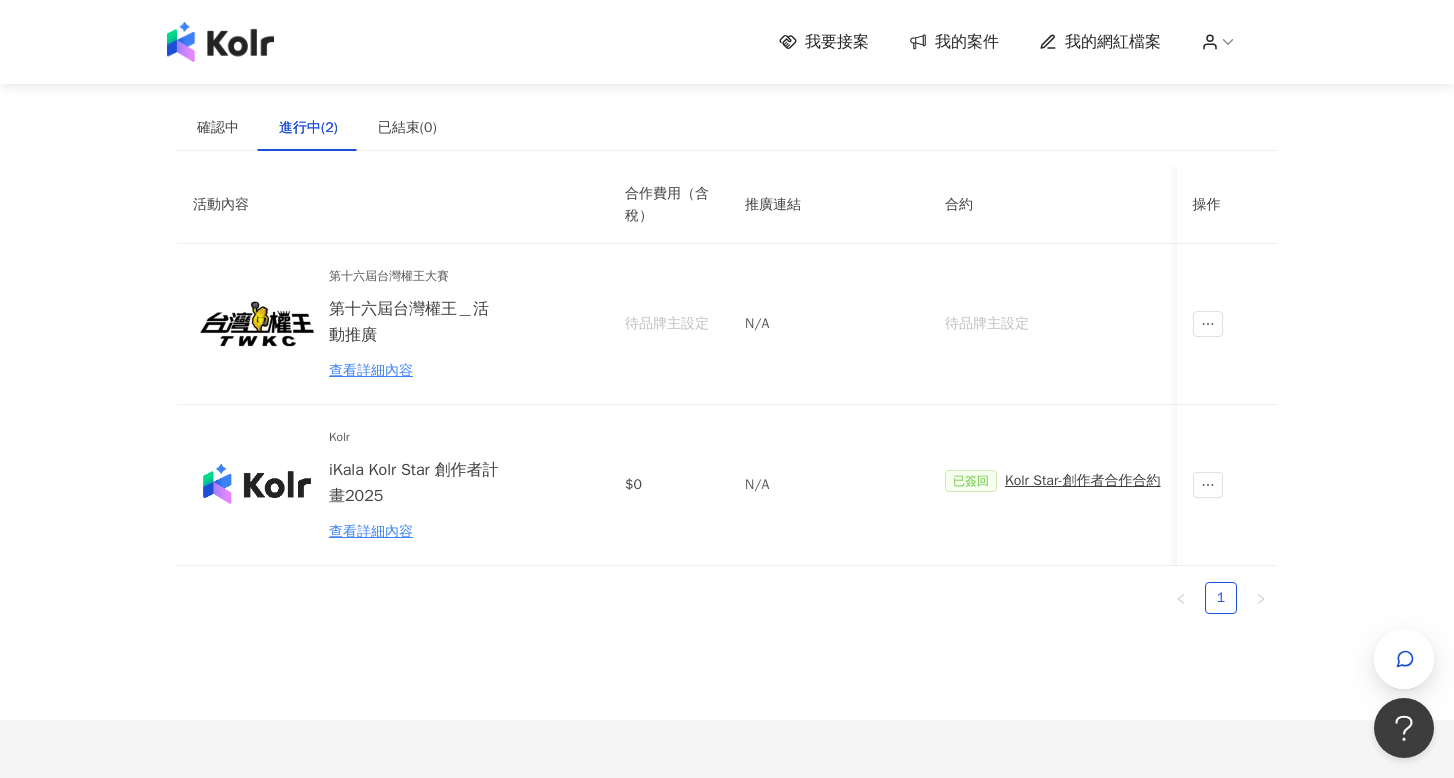 scroll, scrollTop: 0, scrollLeft: 0, axis: both 